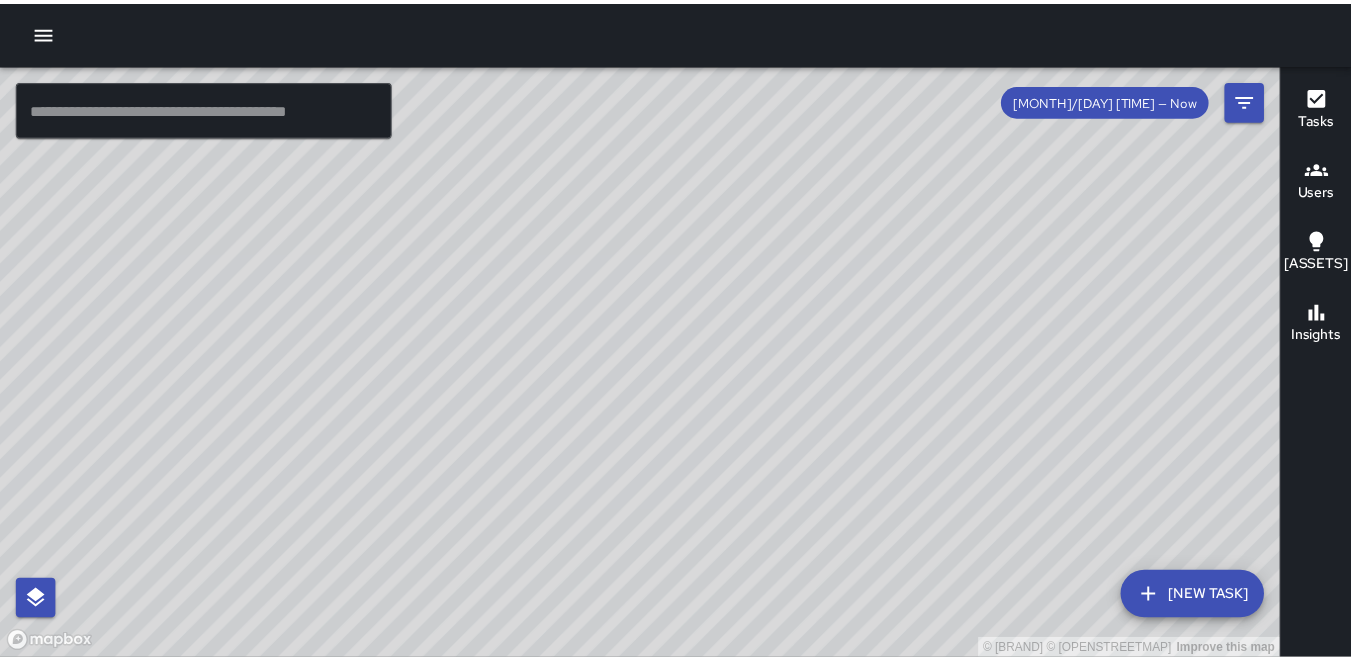 scroll, scrollTop: 0, scrollLeft: 0, axis: both 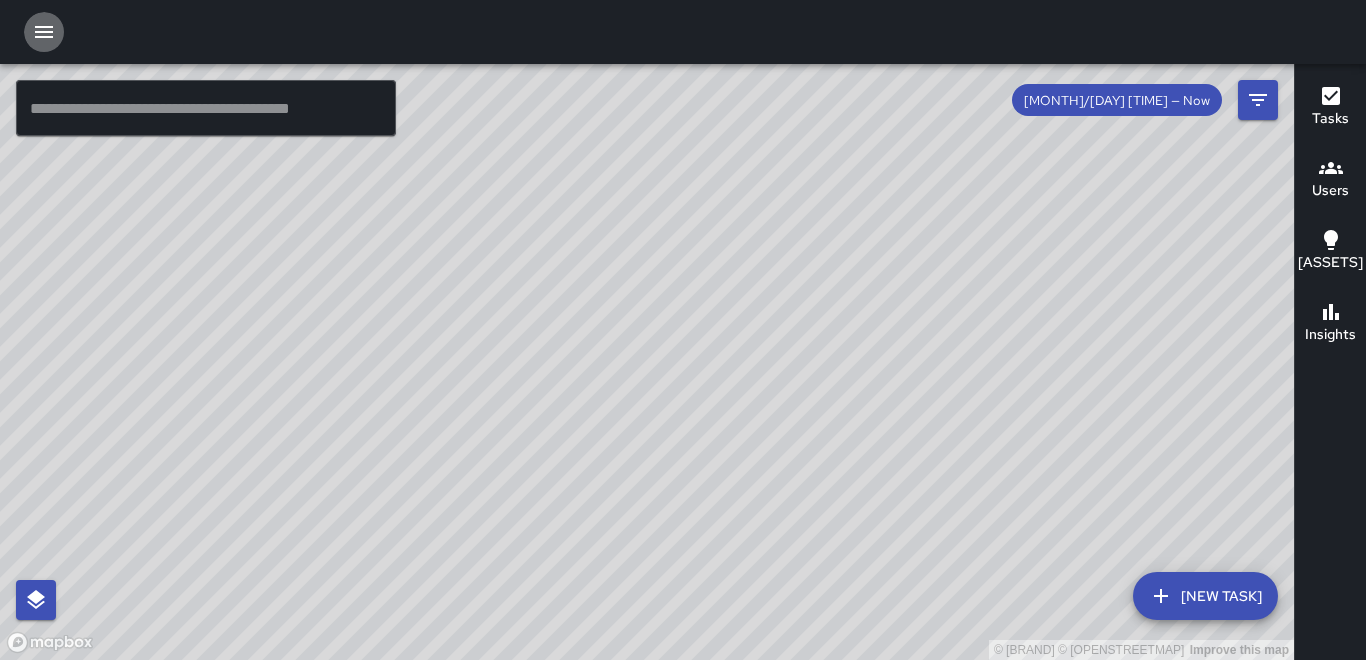 click at bounding box center [44, 32] 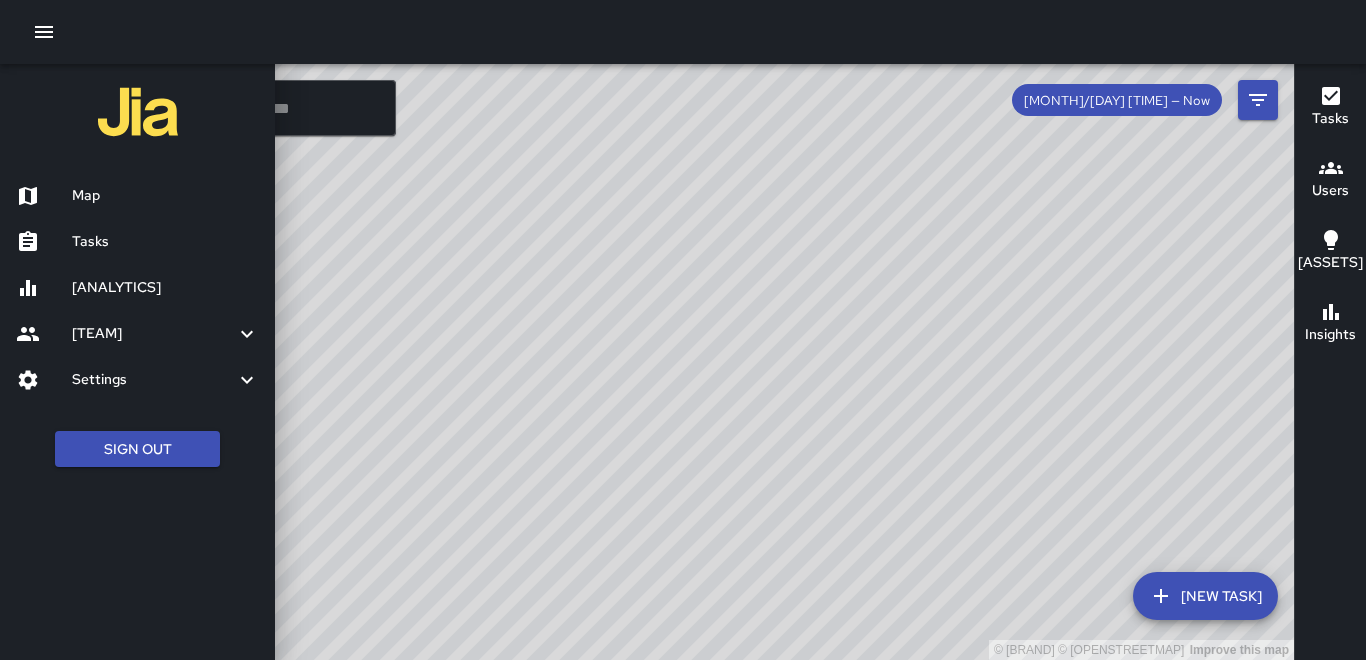 click on "Tasks" at bounding box center [165, 242] 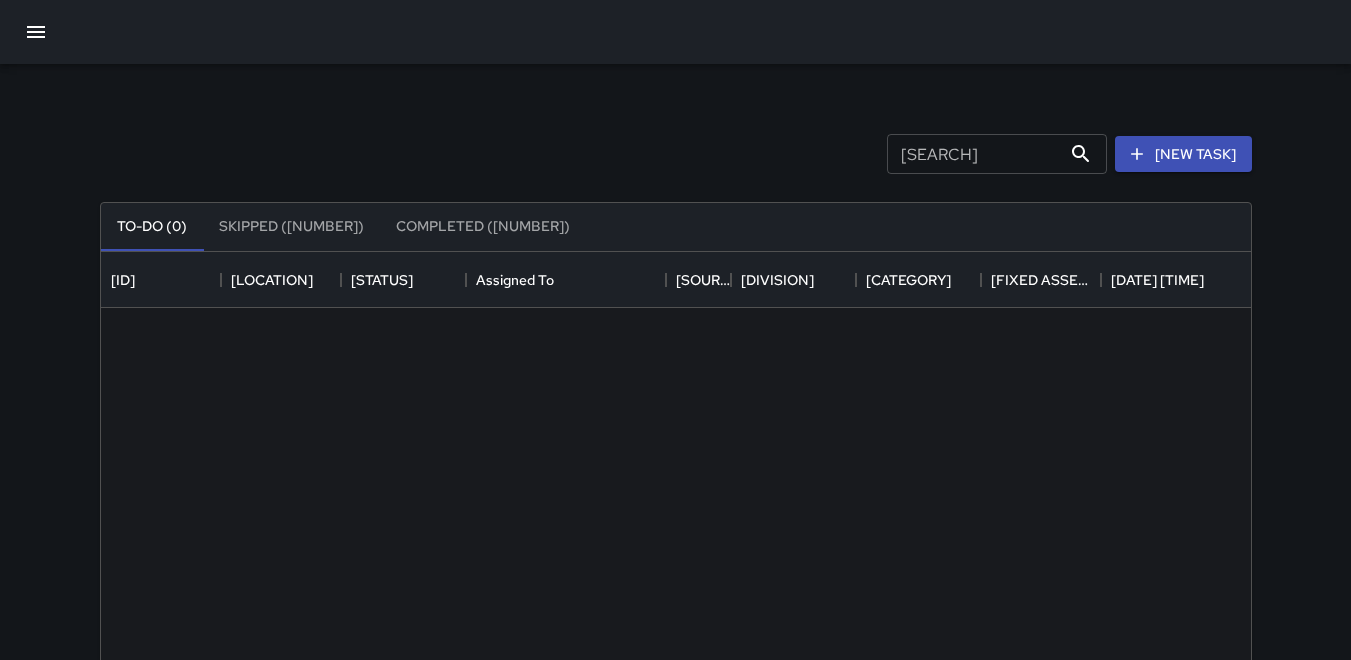 scroll, scrollTop: 16, scrollLeft: 16, axis: both 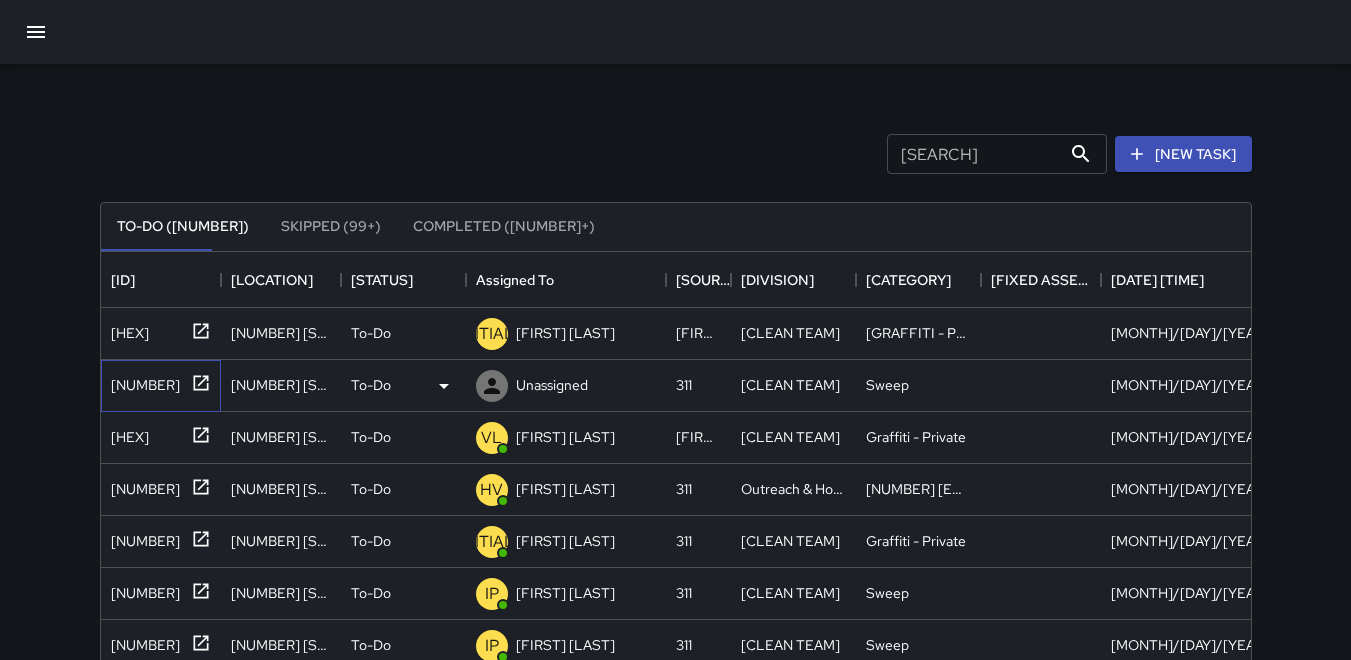 click on "[NUMBER]" at bounding box center (126, 329) 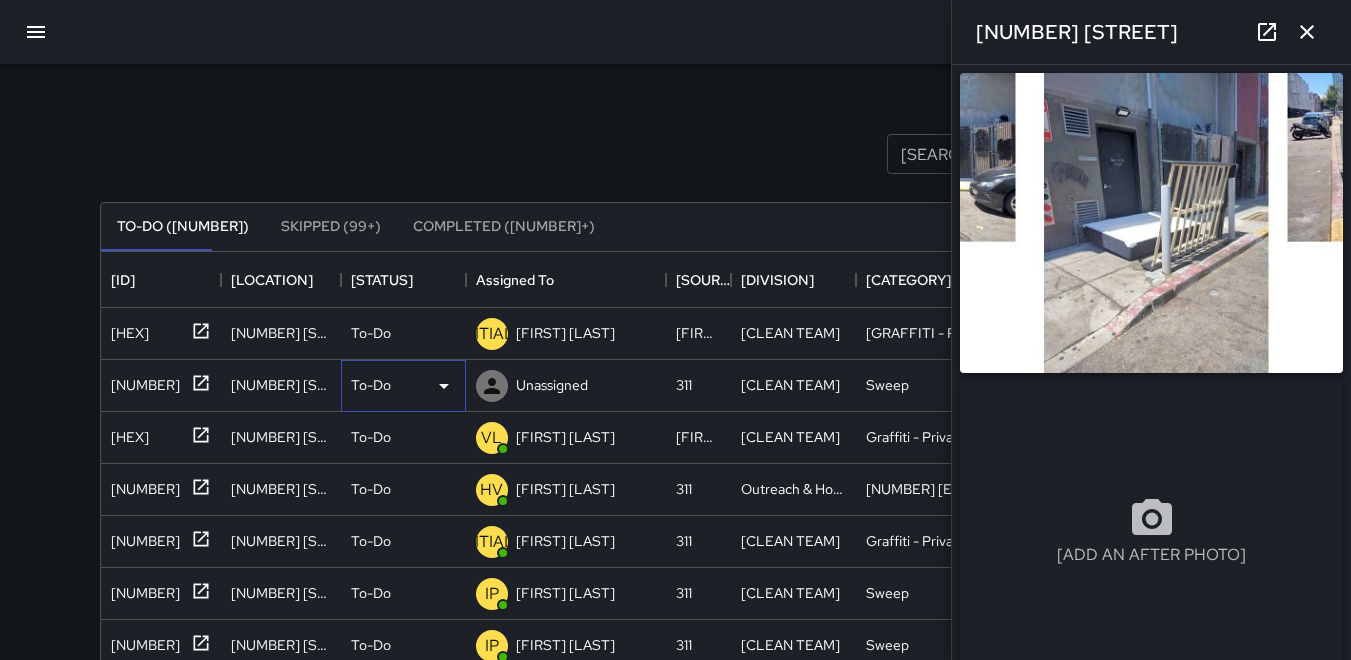click at bounding box center (0, 0) 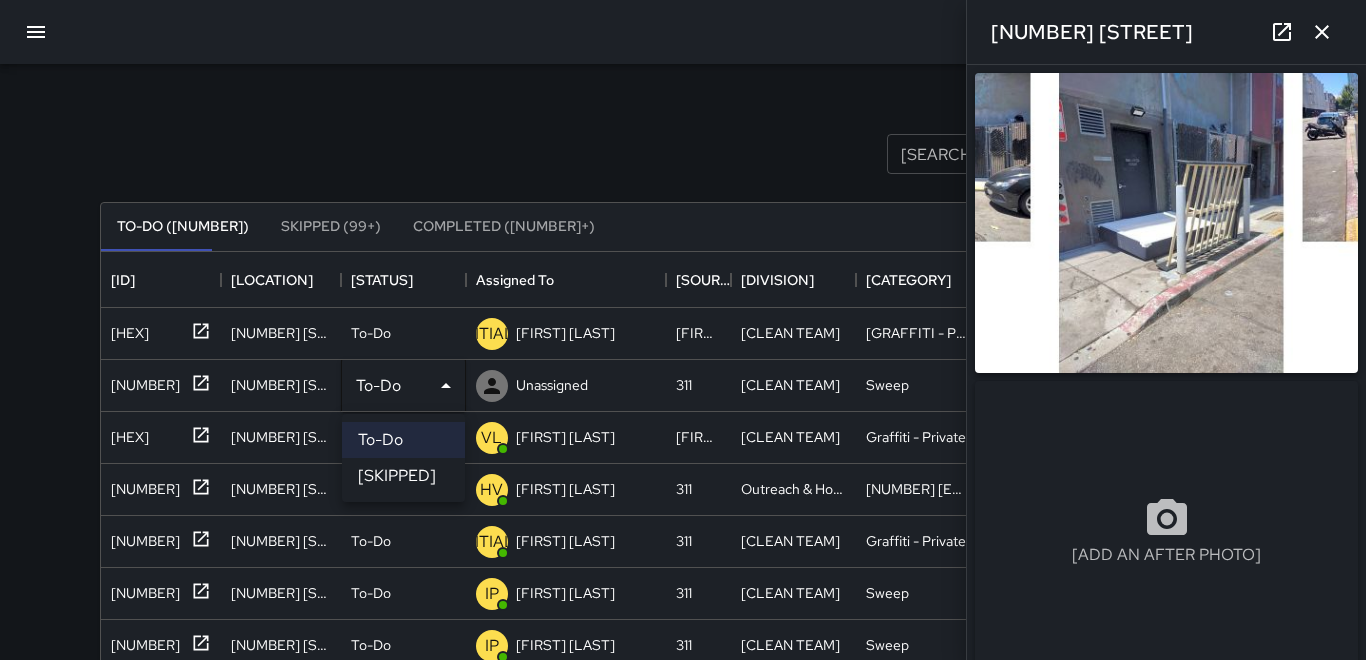 click on "Skipped" at bounding box center (403, 476) 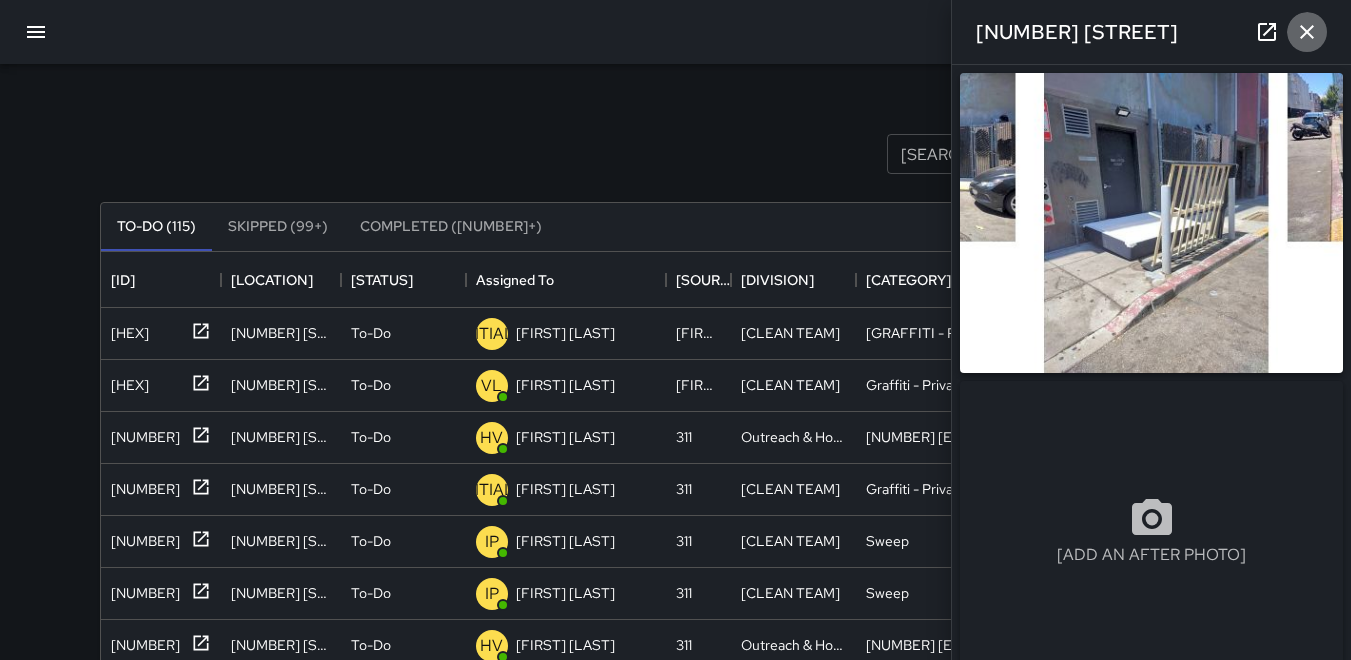 click at bounding box center (1307, 32) 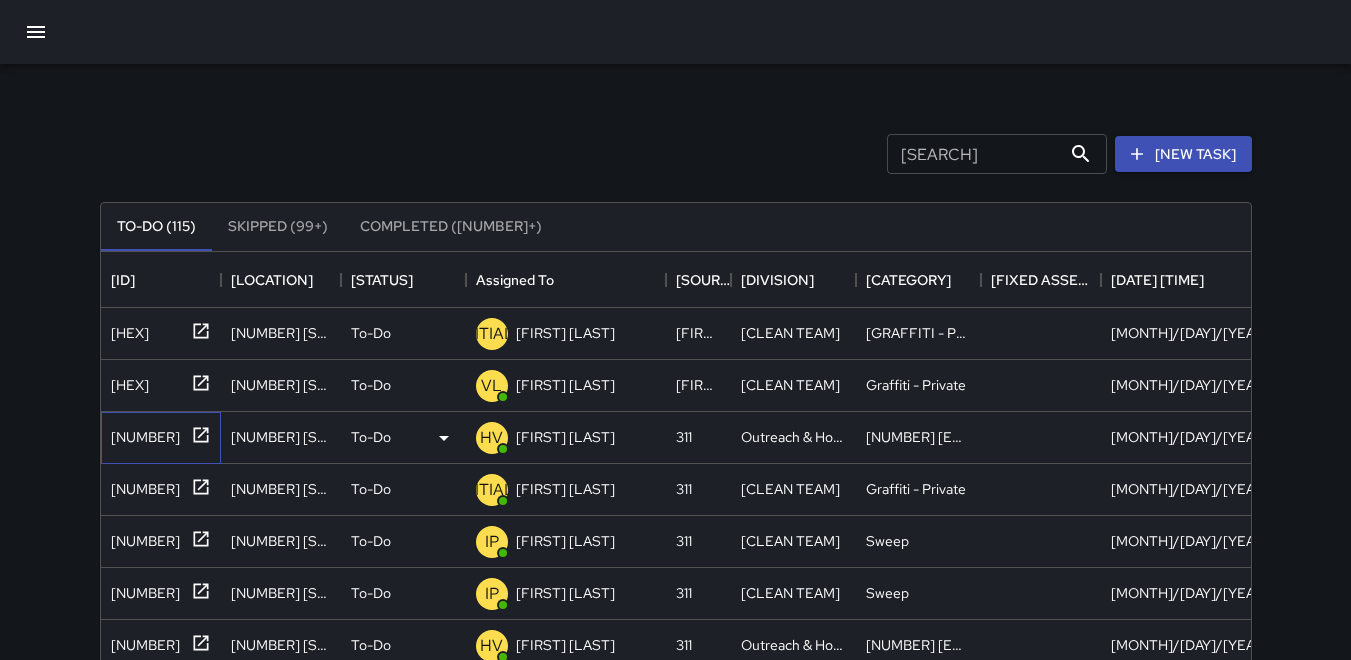 click on "10100220" at bounding box center [126, 329] 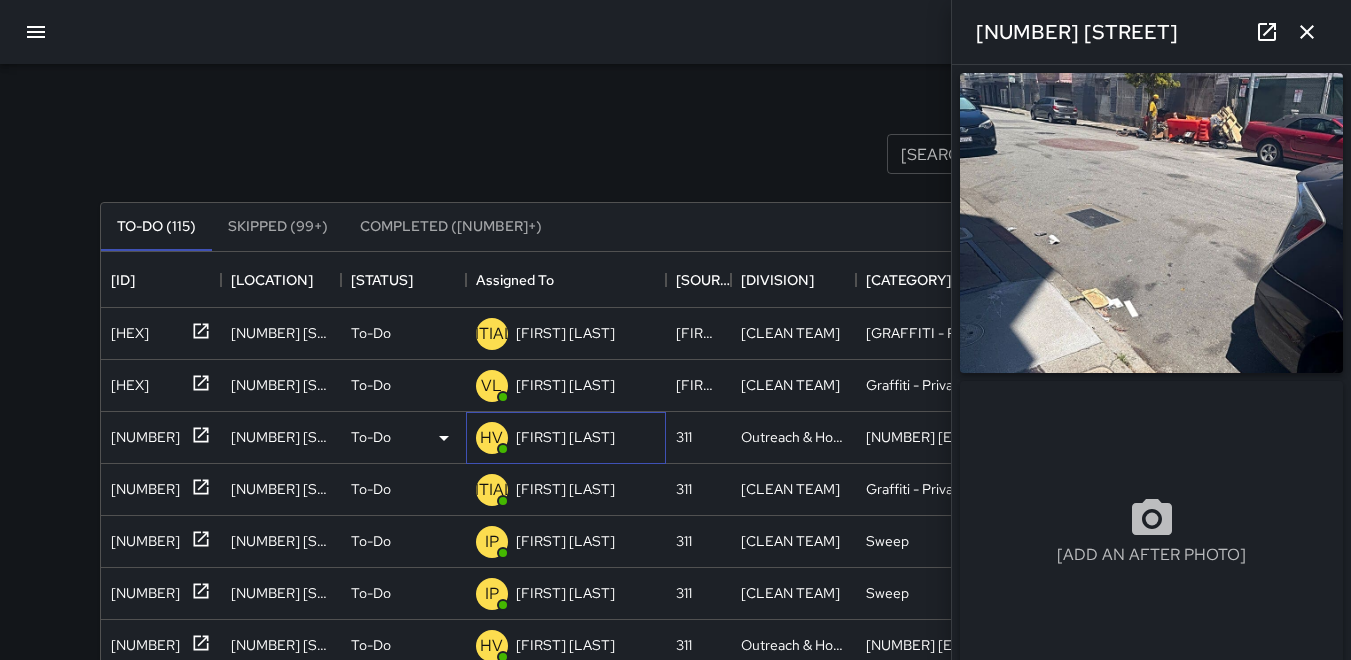 click on "HV" at bounding box center [491, 438] 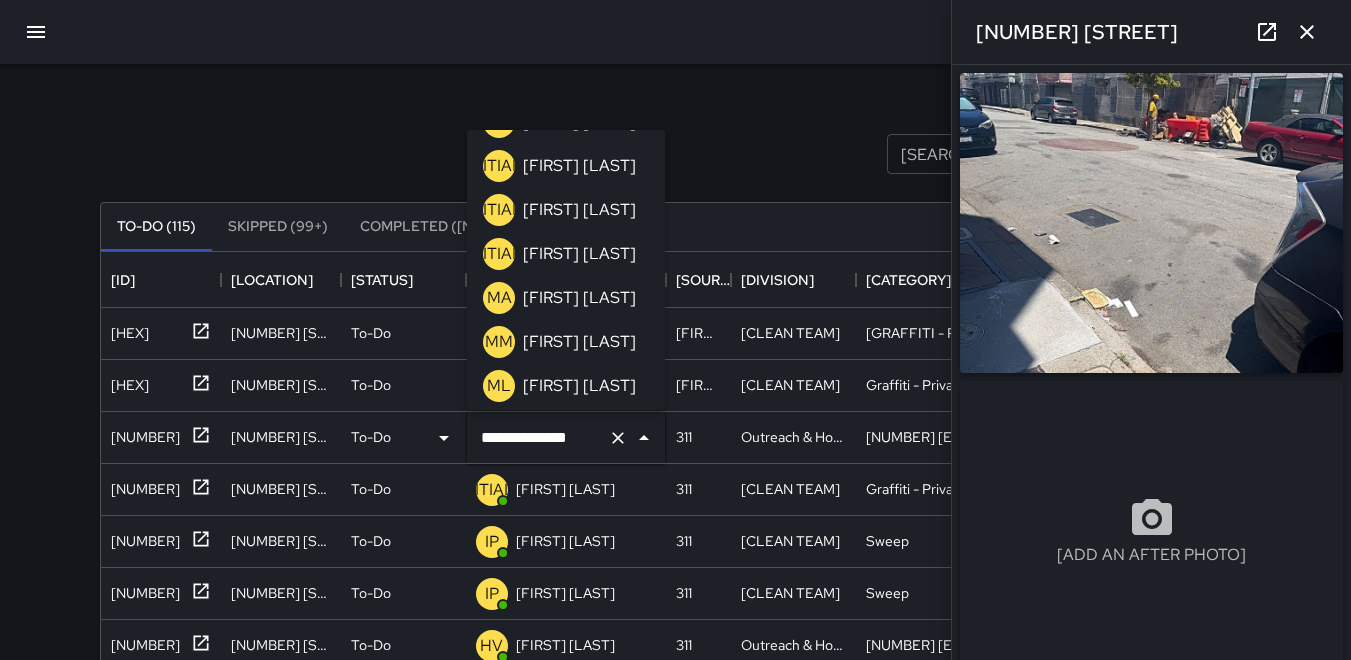 scroll, scrollTop: 600, scrollLeft: 0, axis: vertical 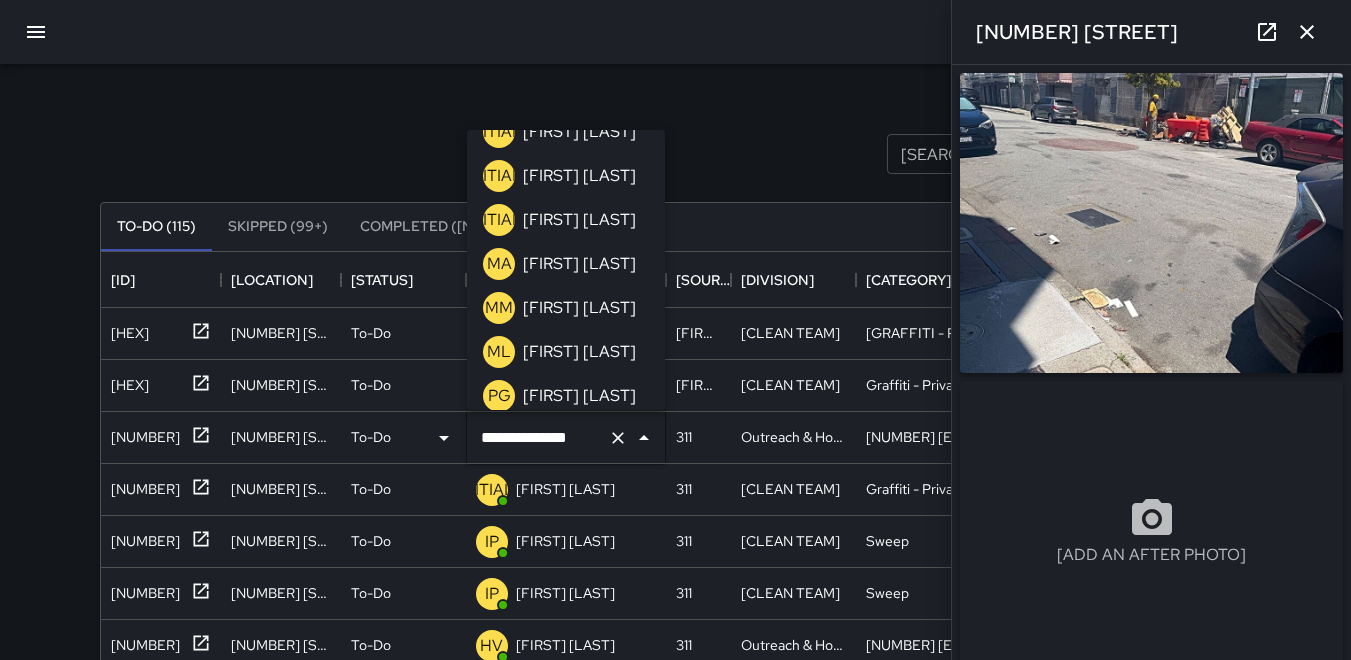 click on "ML" at bounding box center [499, 352] 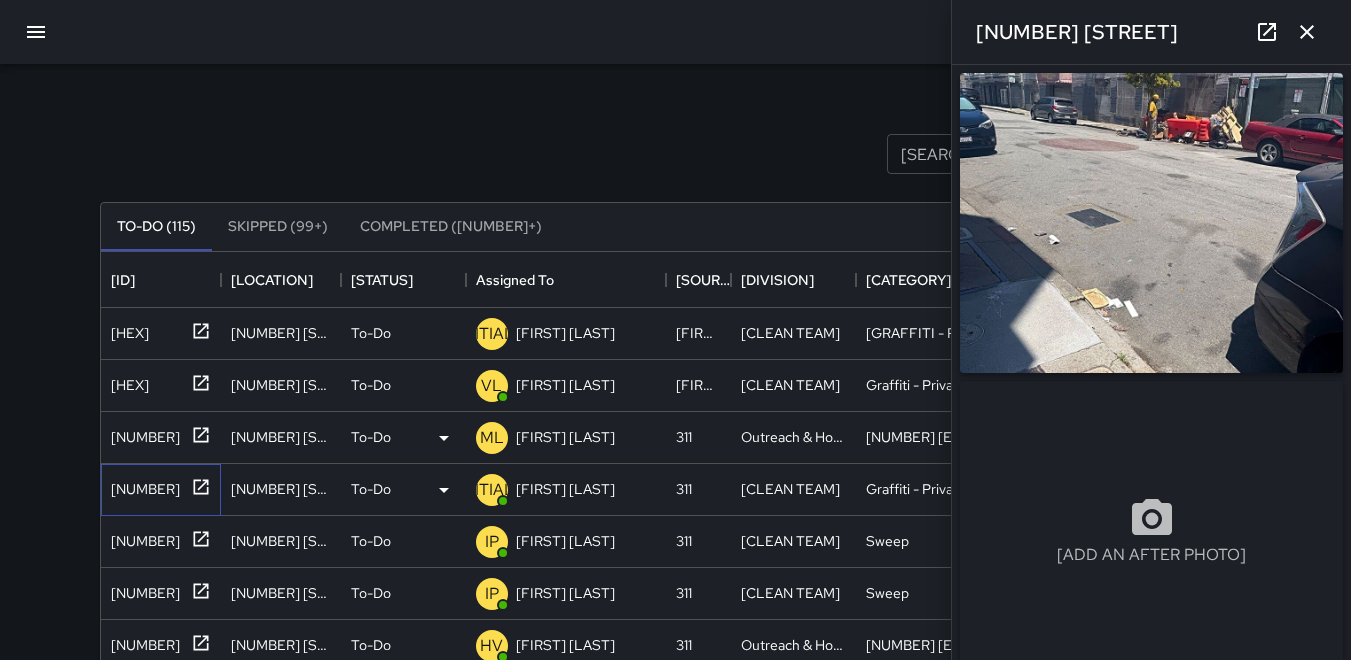 click on "10100220" at bounding box center (126, 329) 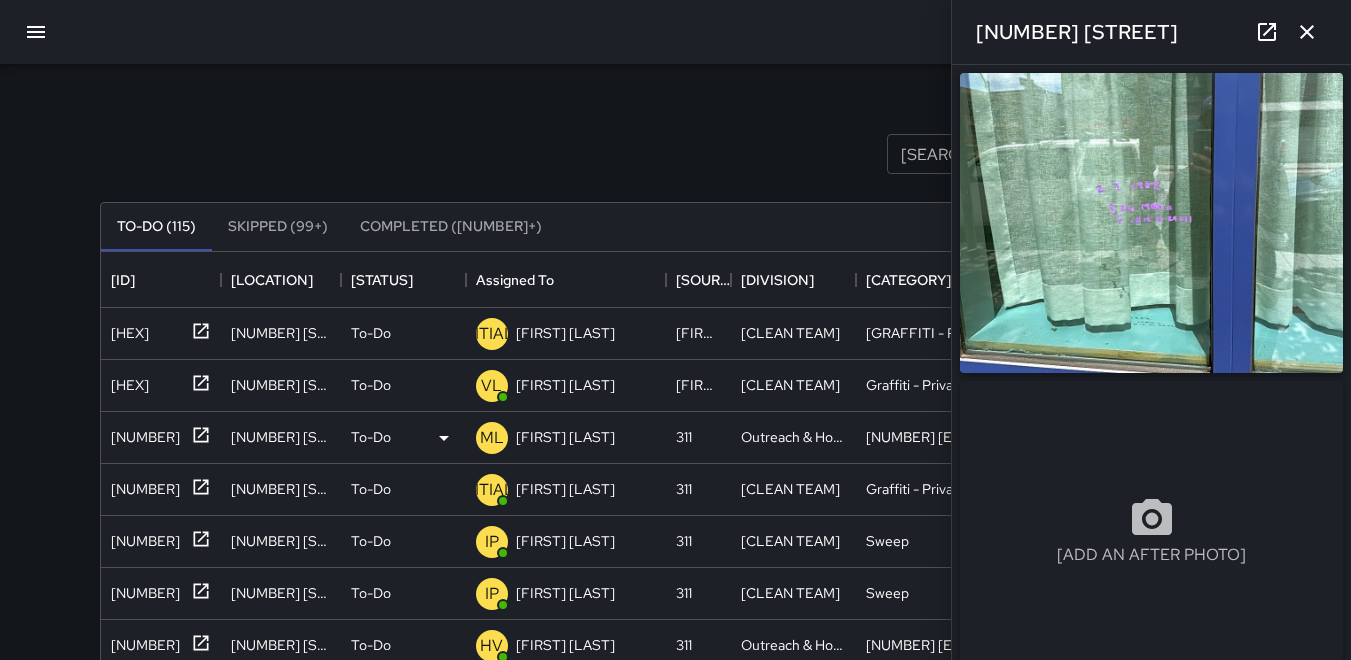click at bounding box center [1151, 223] 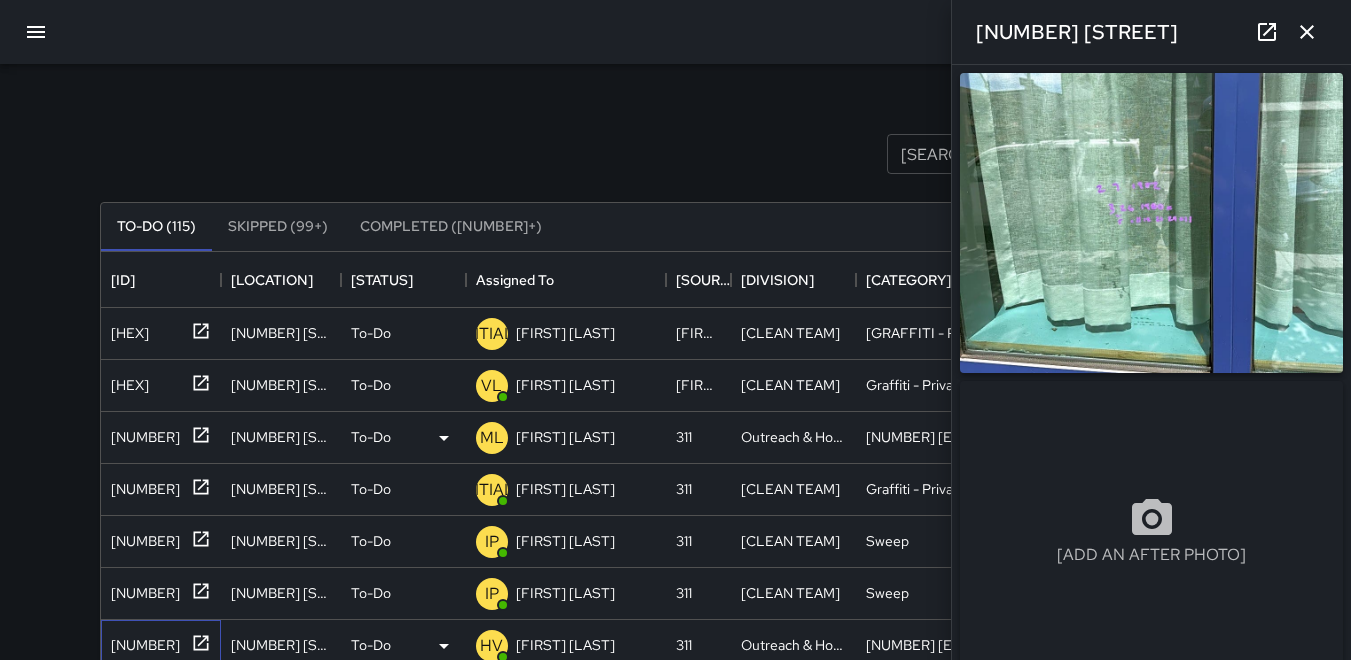click on "10100220" at bounding box center (126, 329) 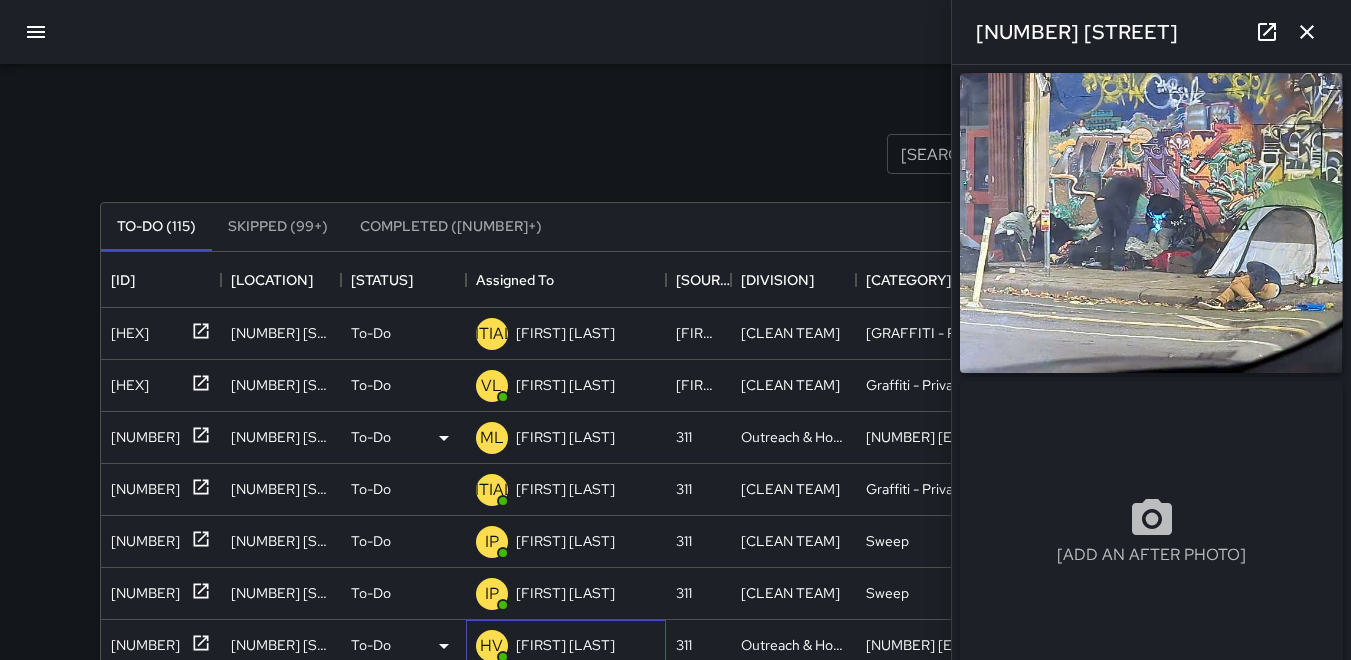 click on "HV" at bounding box center [491, 646] 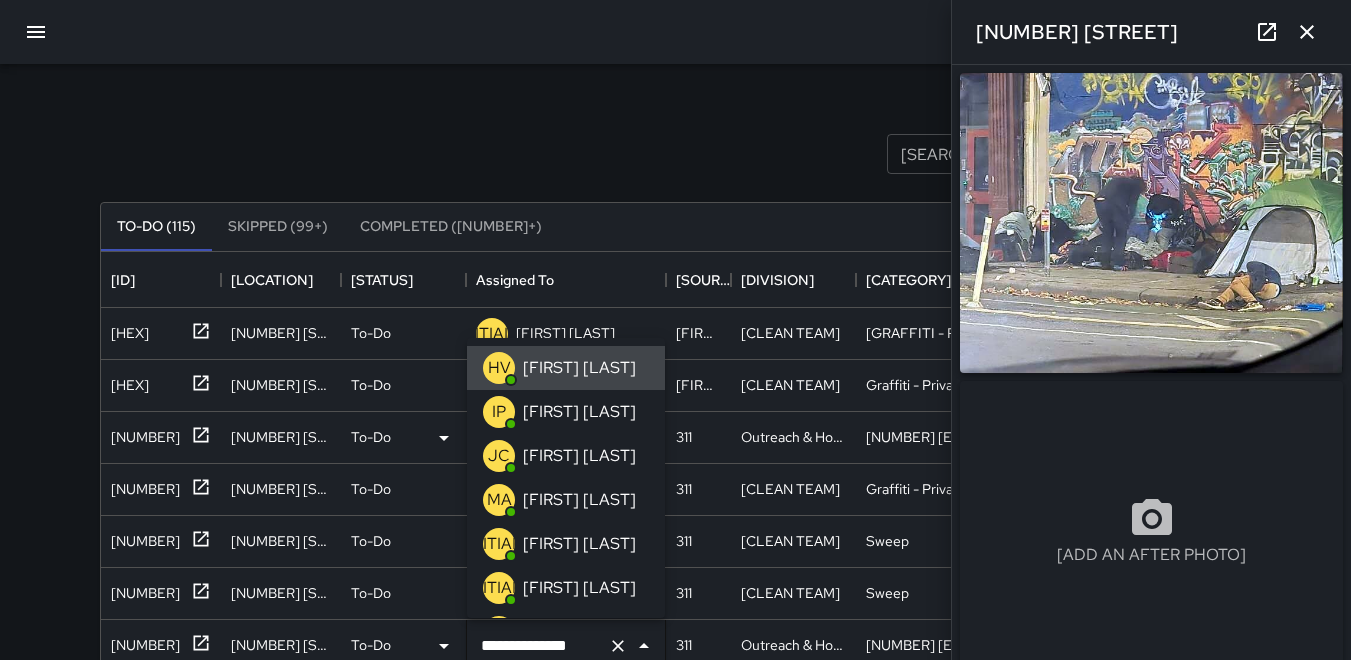 scroll, scrollTop: 5, scrollLeft: 0, axis: vertical 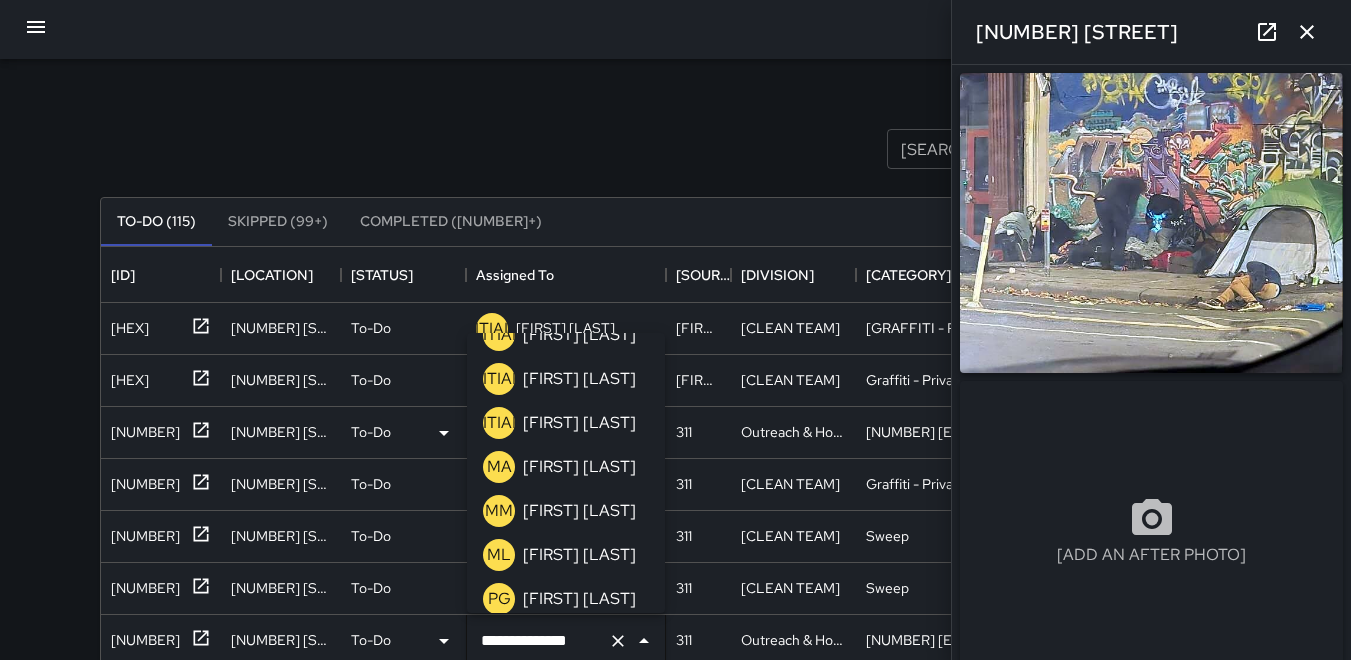 click on "ML" at bounding box center (499, 555) 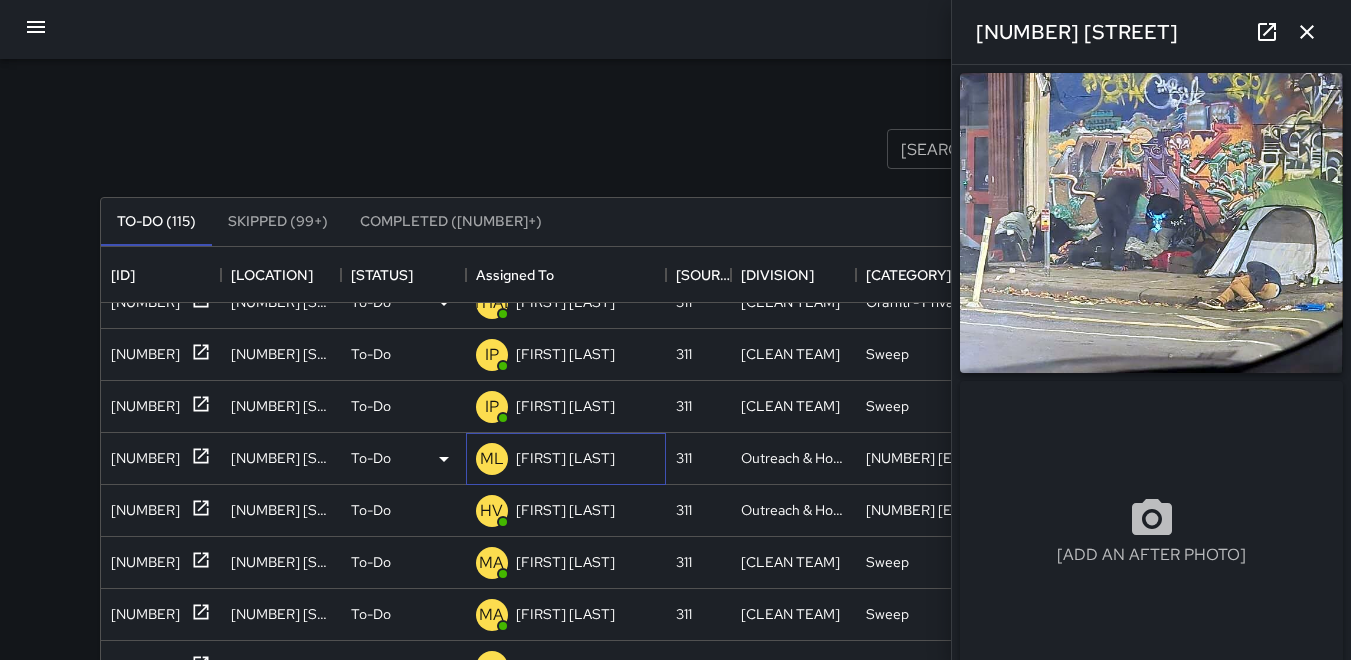 scroll, scrollTop: 200, scrollLeft: 0, axis: vertical 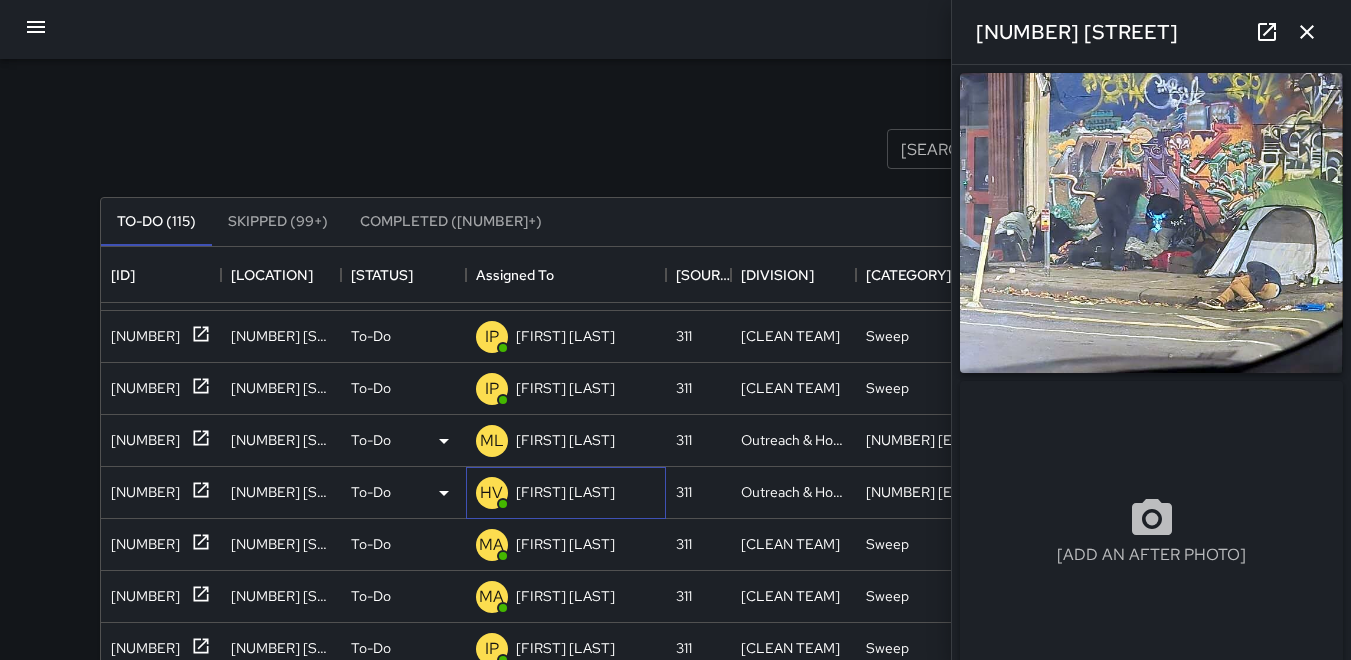 click on "HV" at bounding box center (491, 493) 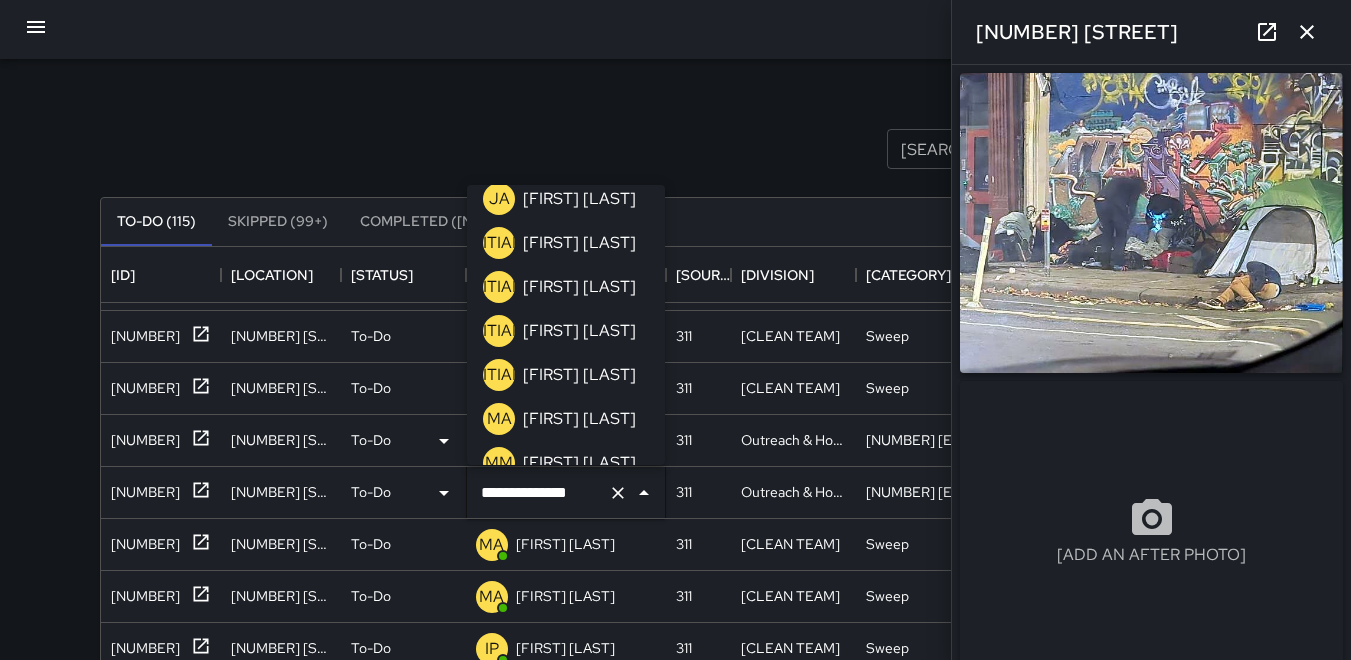 scroll, scrollTop: 600, scrollLeft: 0, axis: vertical 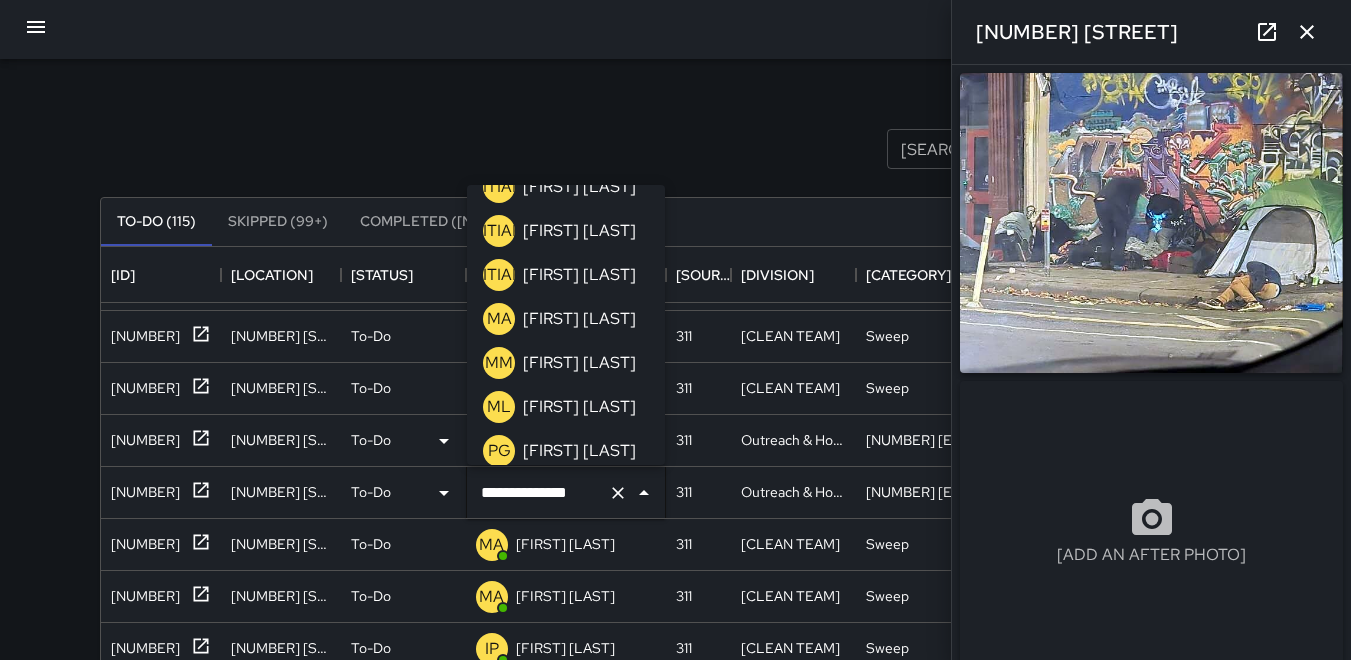 click on "ML" at bounding box center (499, 407) 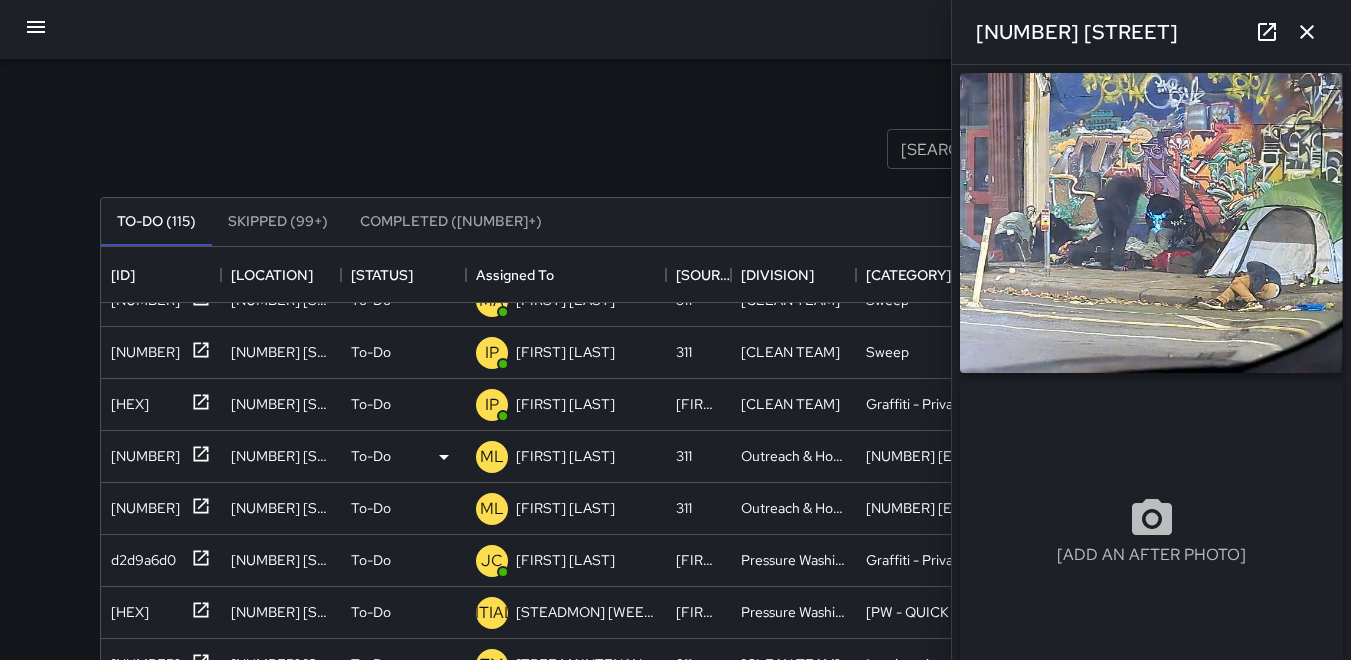 scroll, scrollTop: 596, scrollLeft: 0, axis: vertical 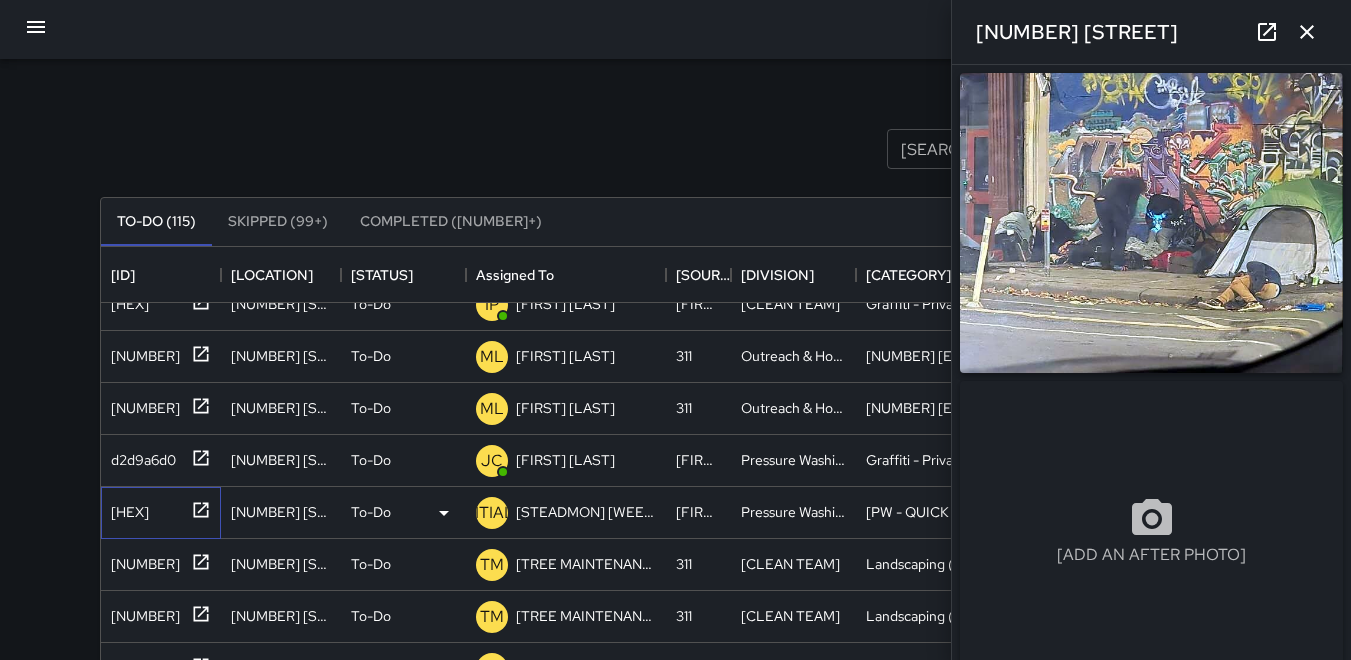 click on "718c5120" at bounding box center [141, 144] 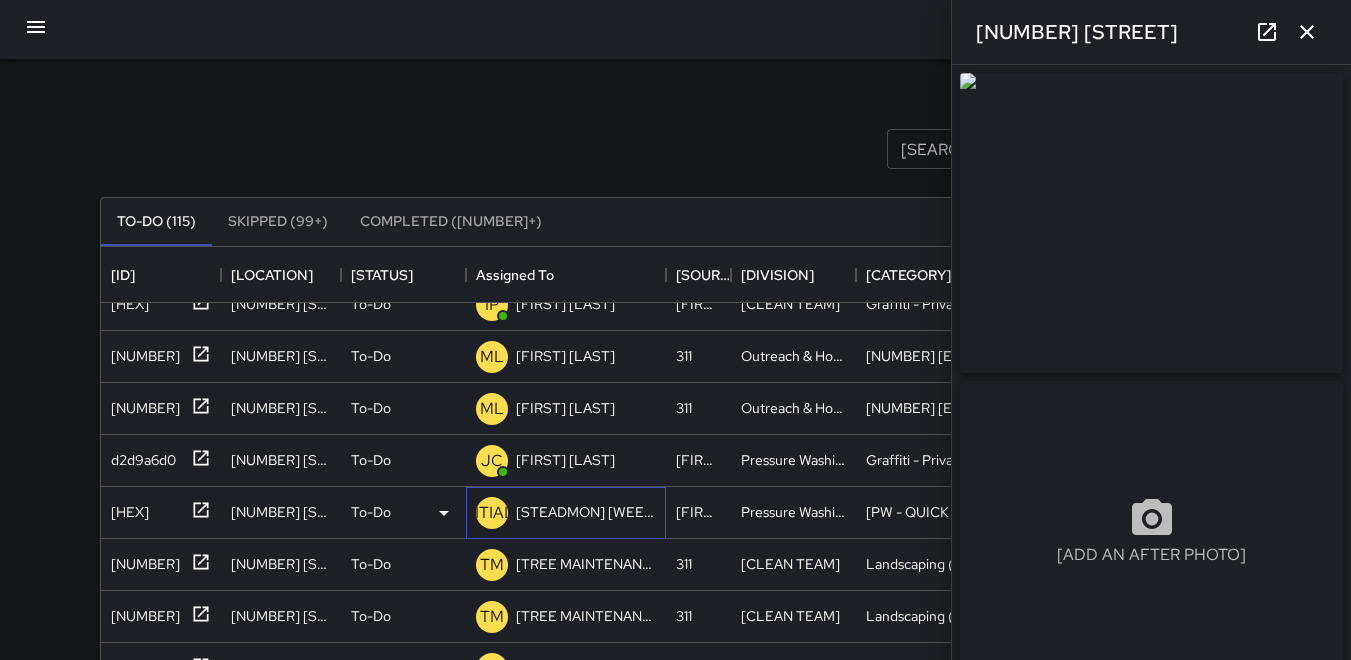 click on "SW" at bounding box center [491, 513] 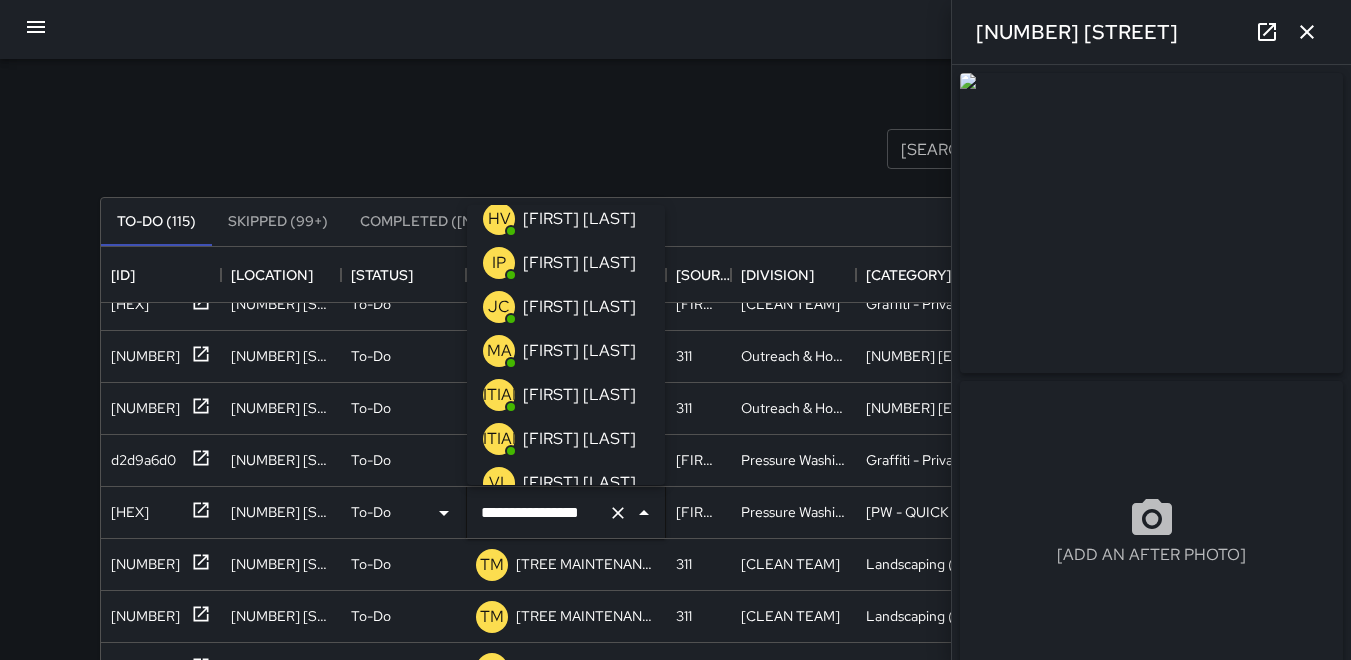 scroll, scrollTop: 0, scrollLeft: 0, axis: both 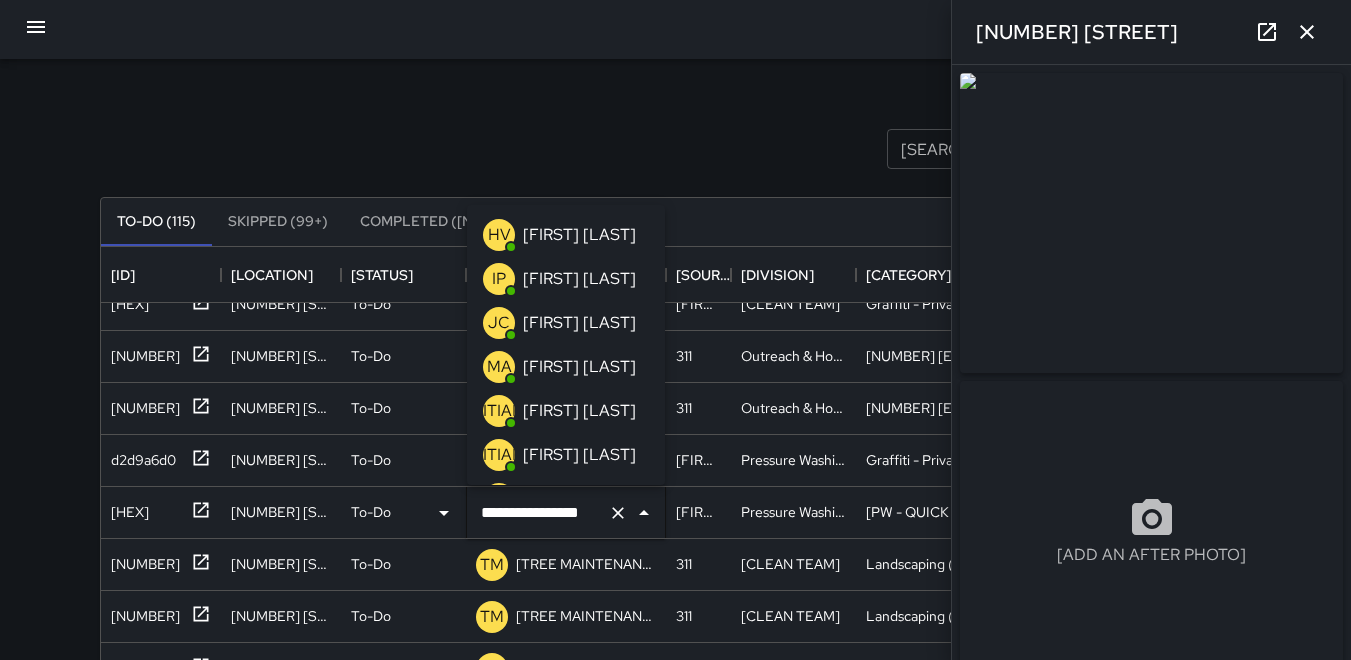 click on "JC" at bounding box center (499, 323) 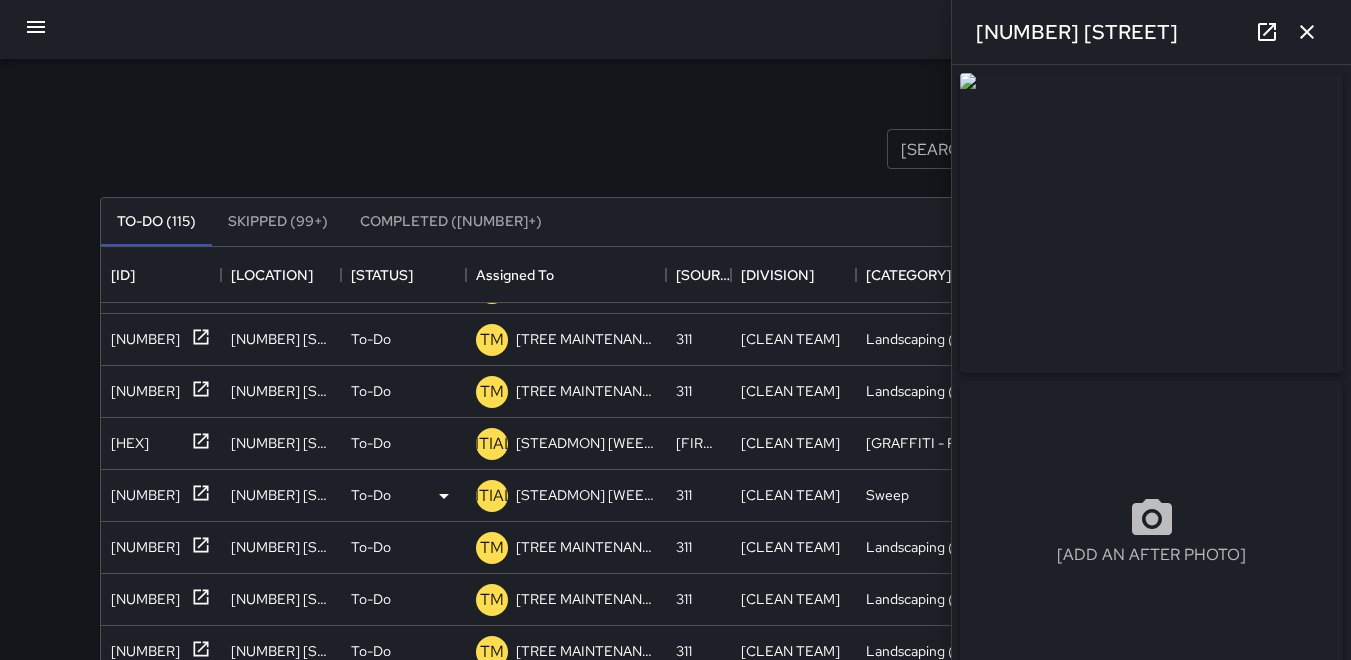 scroll, scrollTop: 896, scrollLeft: 0, axis: vertical 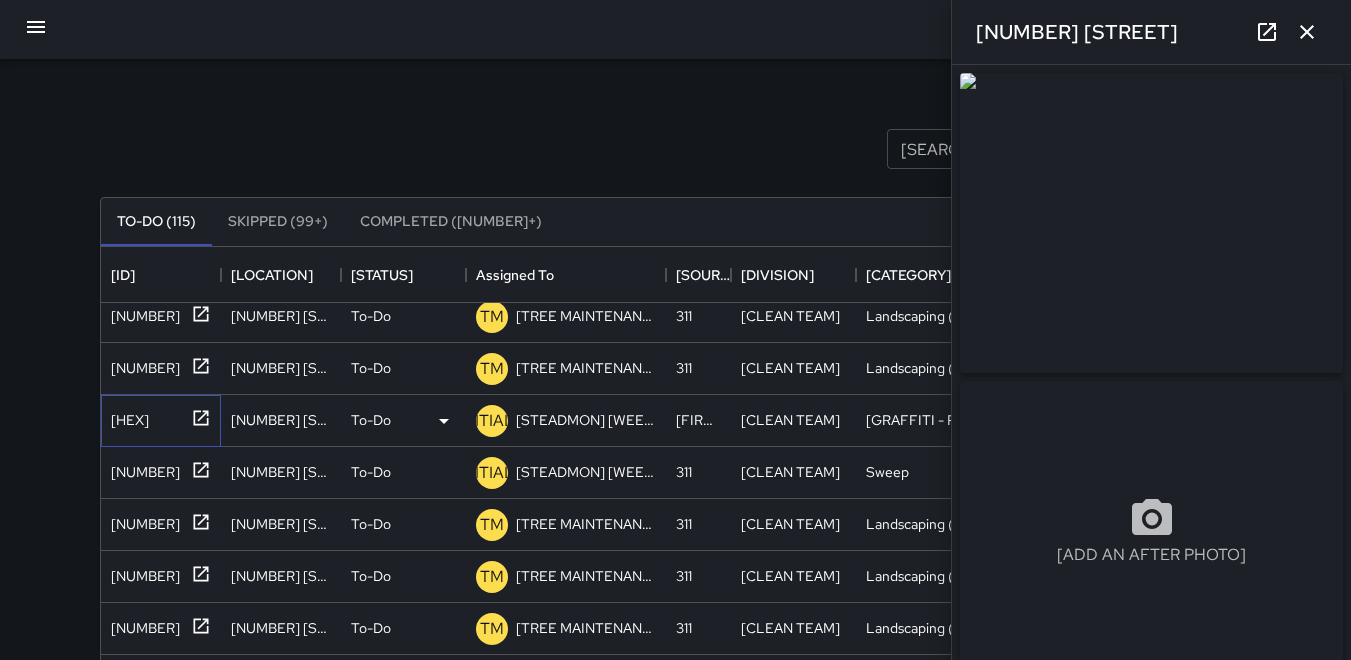 click on "7aa6b040" at bounding box center (139, 156) 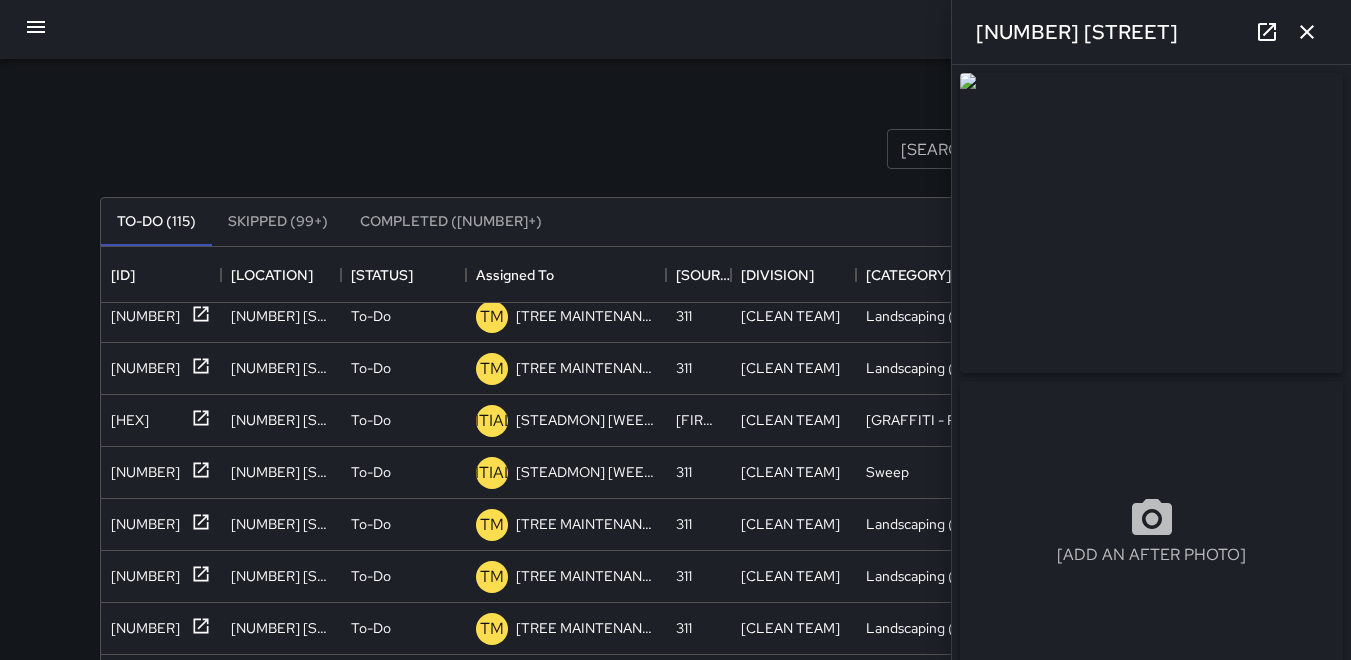click at bounding box center [1151, 223] 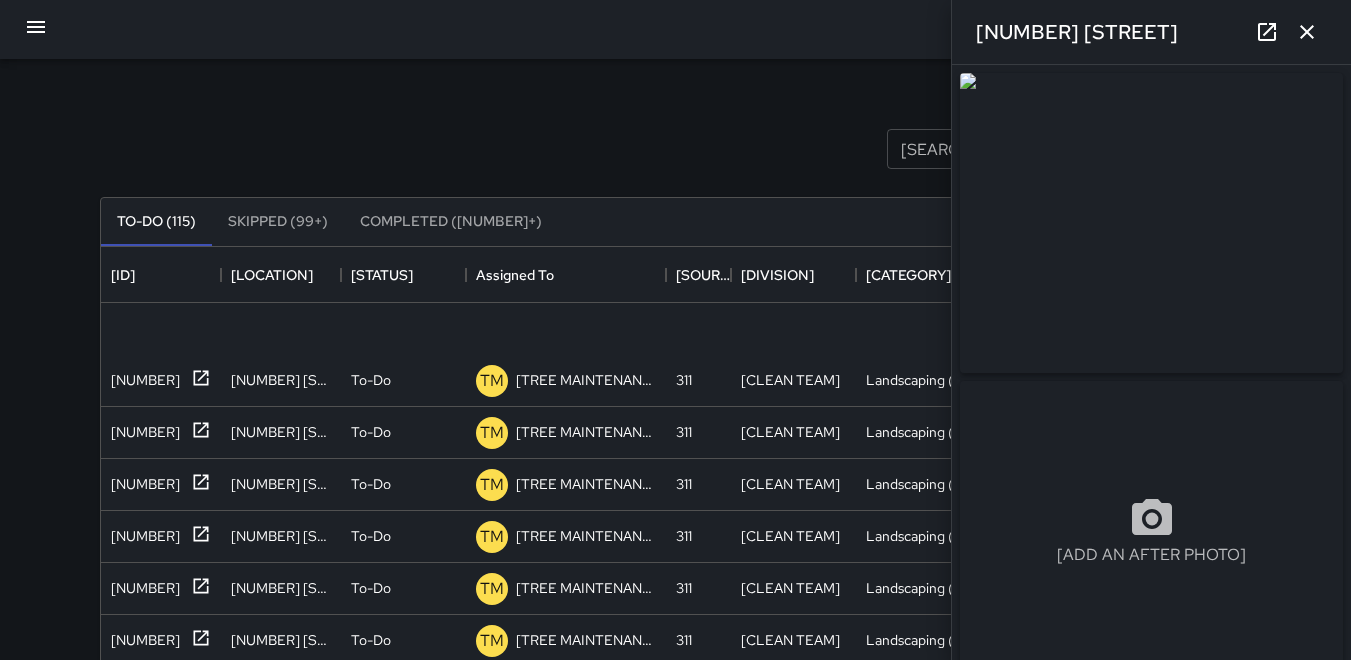 scroll, scrollTop: 996, scrollLeft: 0, axis: vertical 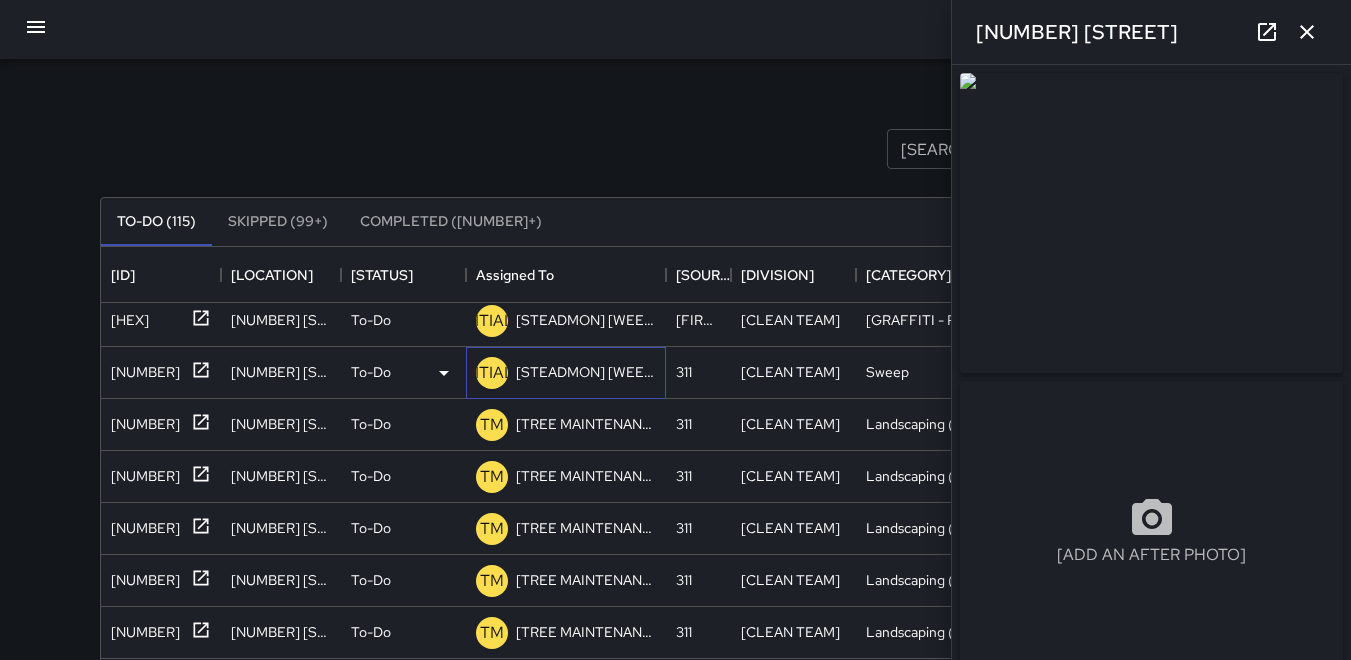 click on "SW" at bounding box center [491, 373] 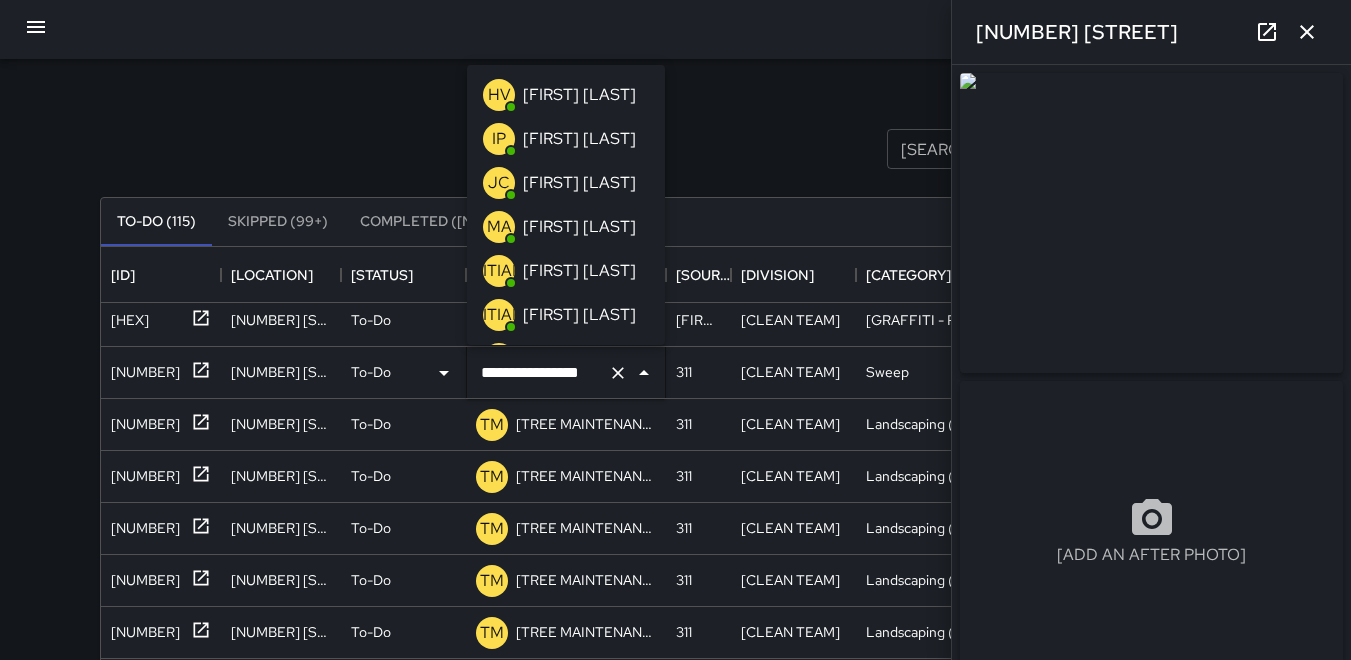 scroll, scrollTop: 652, scrollLeft: 0, axis: vertical 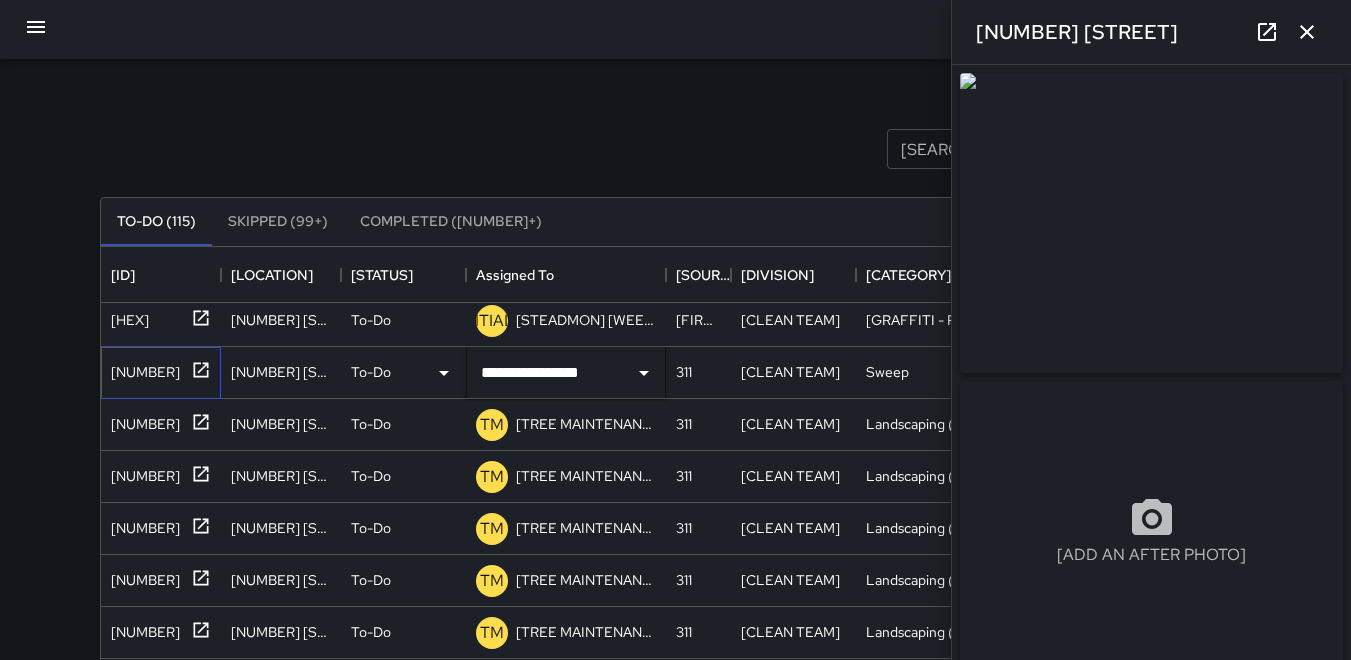 click on "10100218" at bounding box center (141, 264) 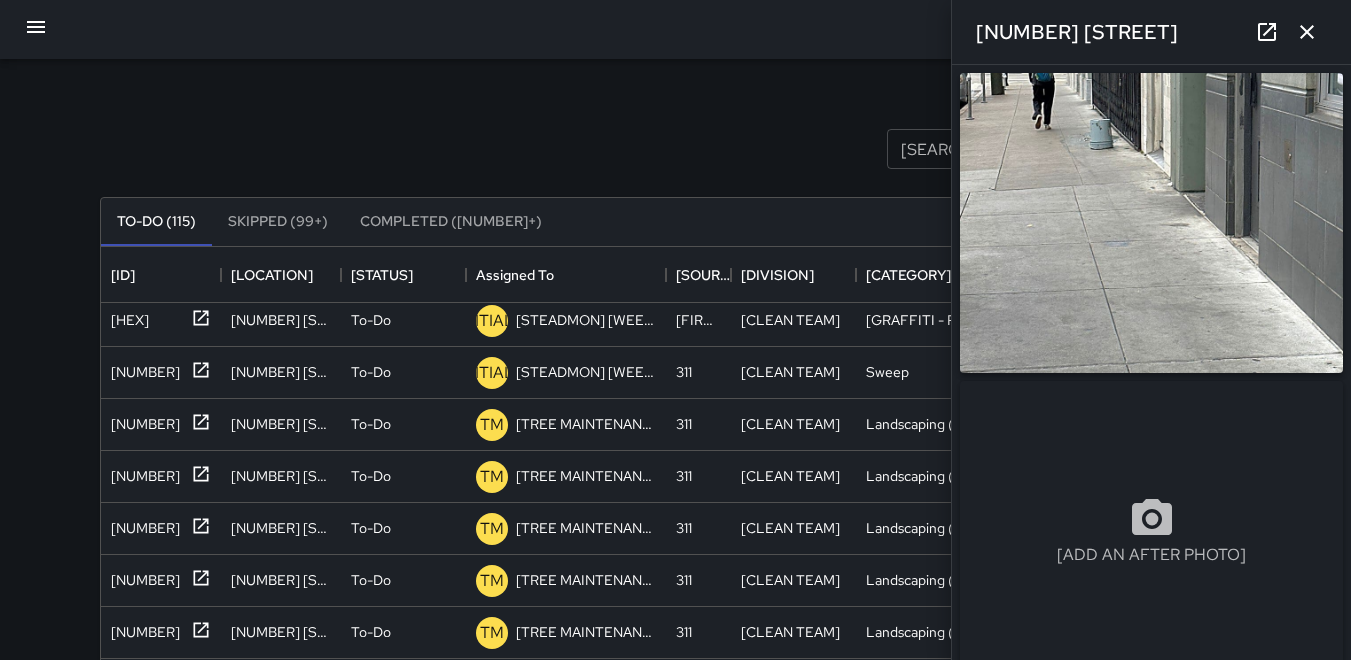 click at bounding box center [1151, 223] 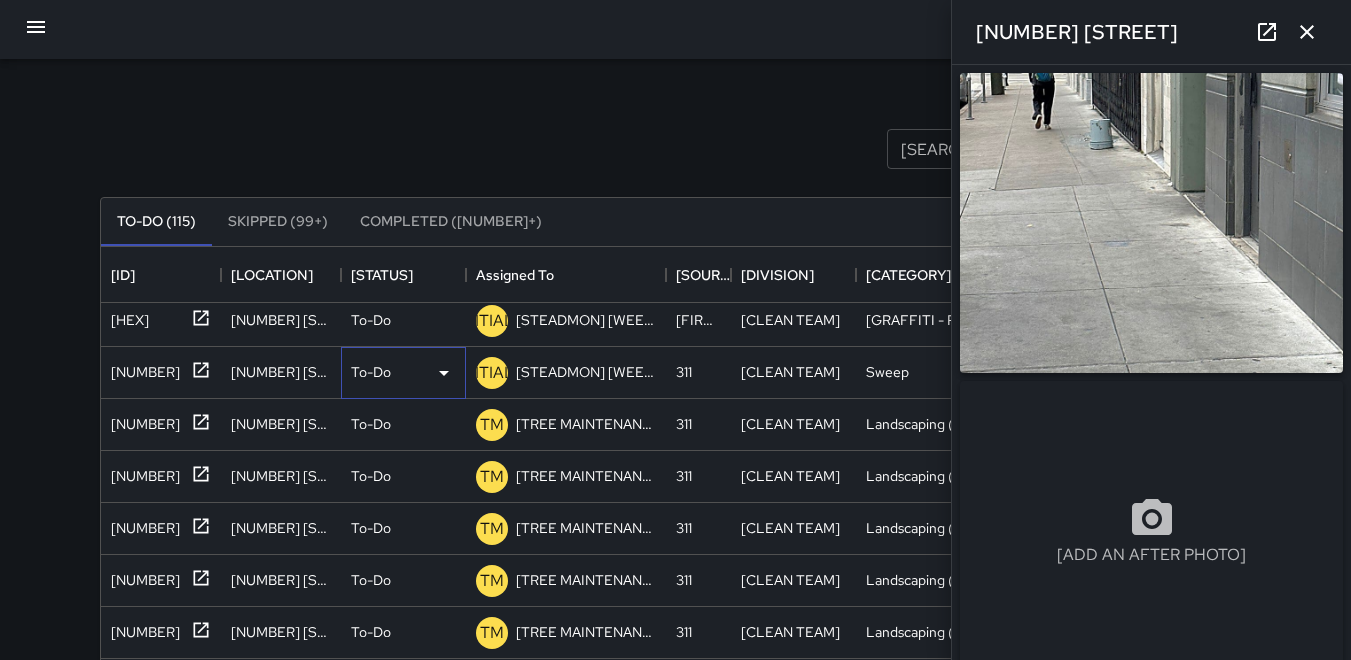 click at bounding box center [0, 0] 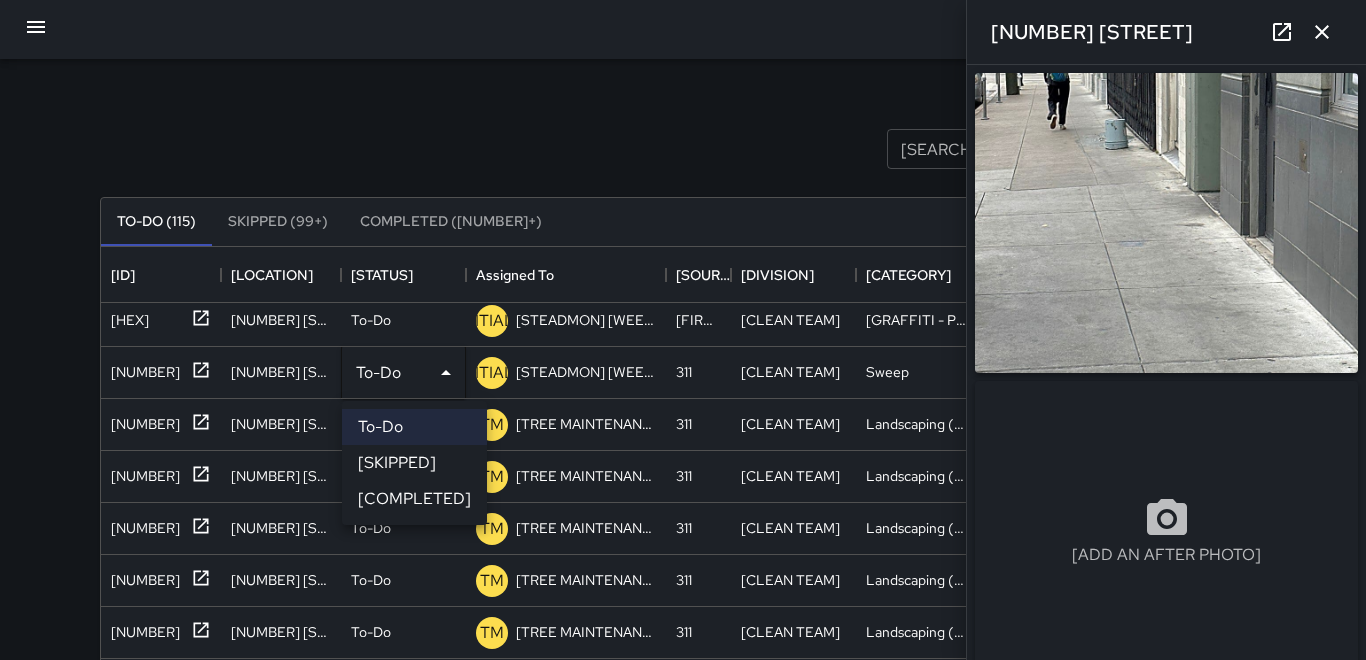 click on "Completed" at bounding box center [414, 499] 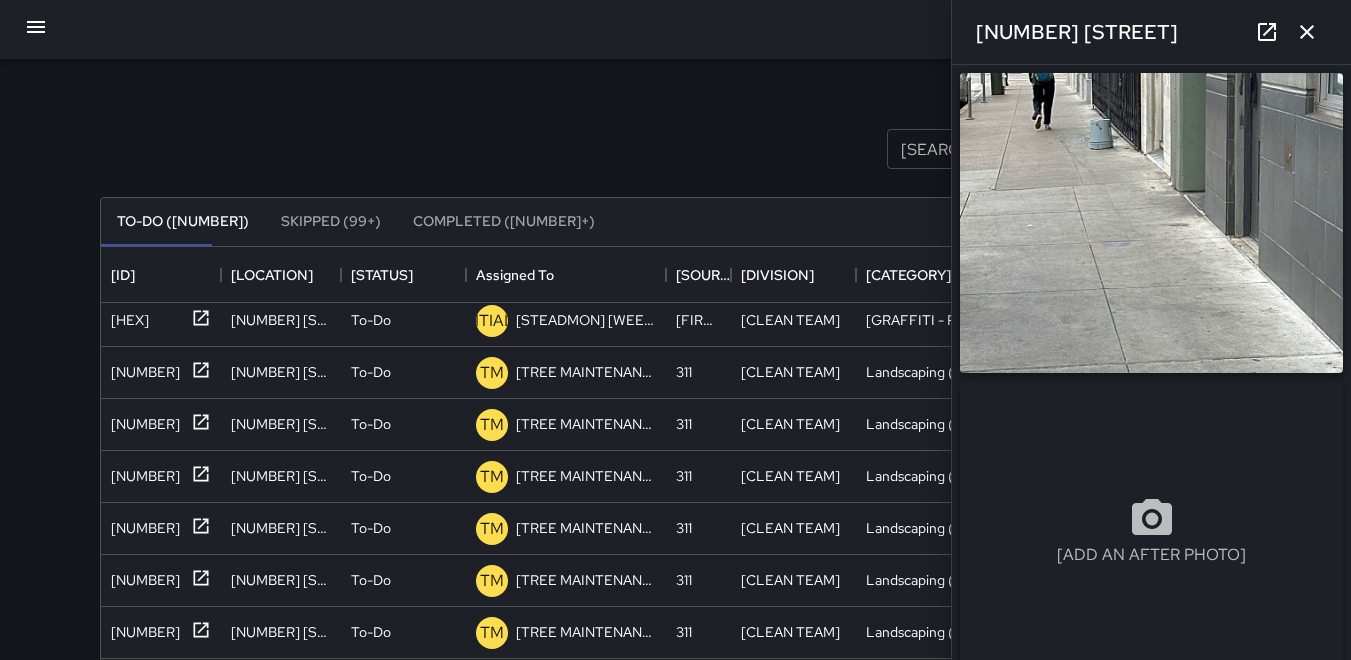 scroll, scrollTop: 896, scrollLeft: 0, axis: vertical 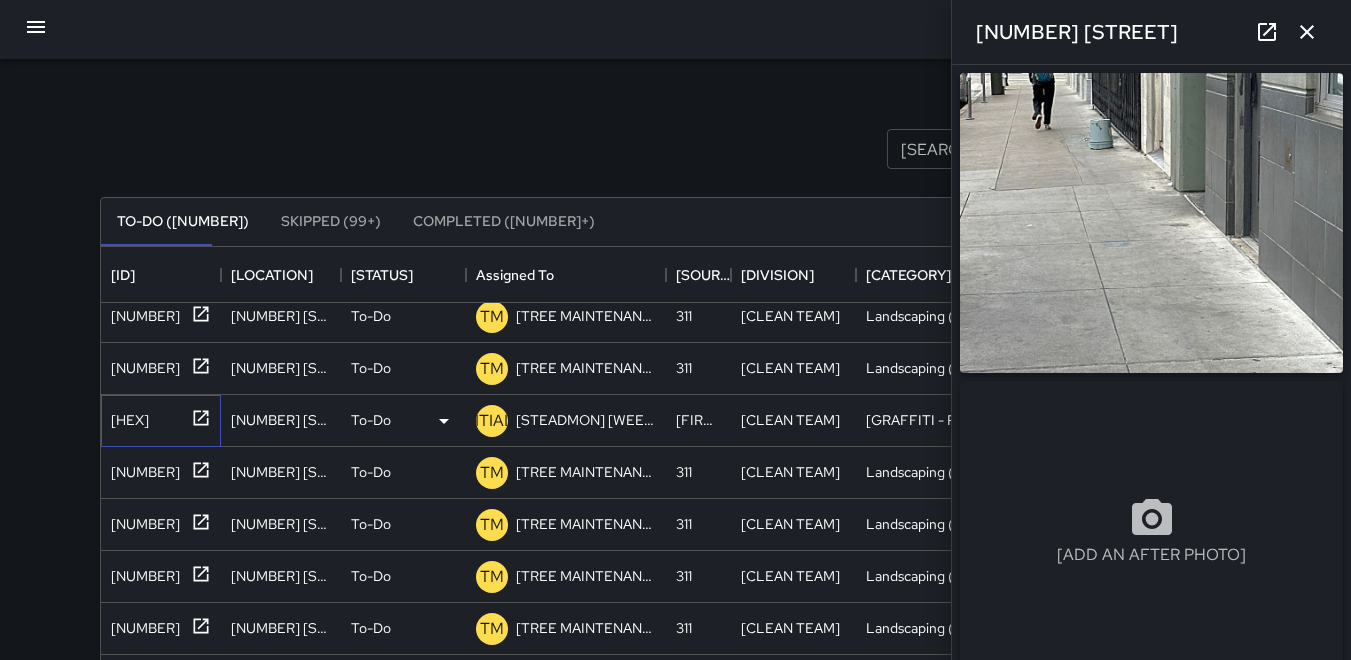 click on "7aa6b040" at bounding box center [141, 260] 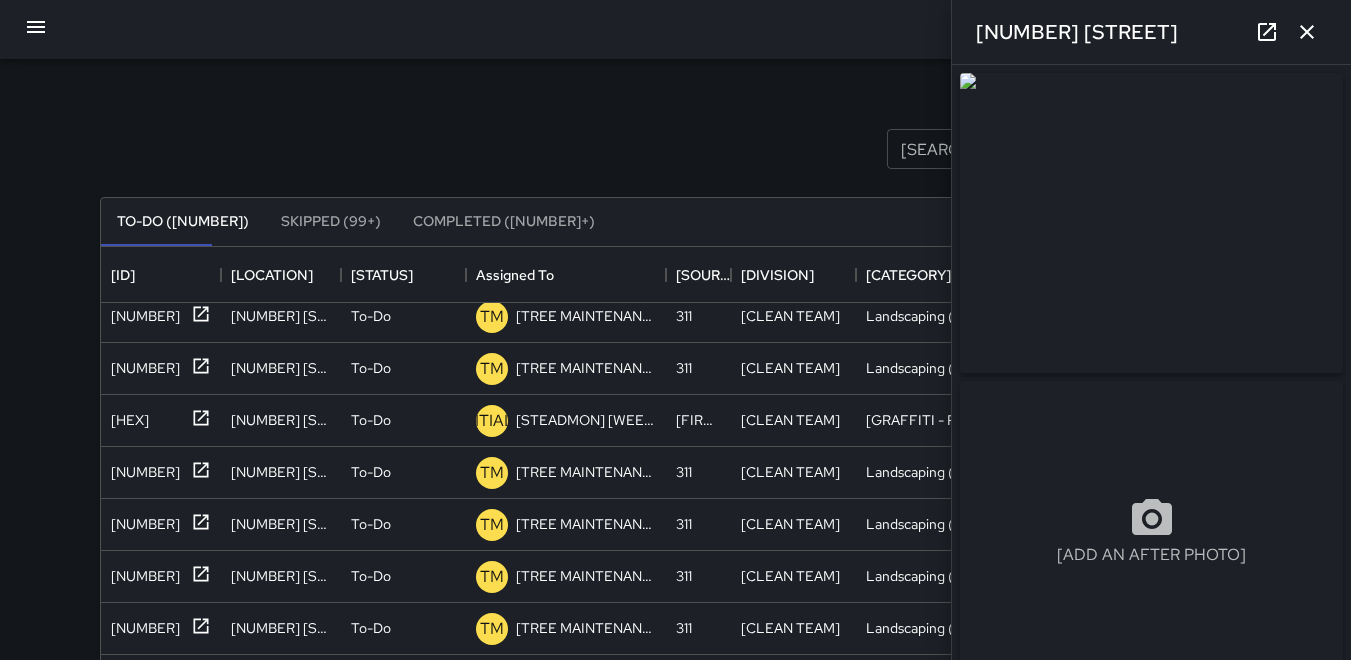 click at bounding box center (1151, 223) 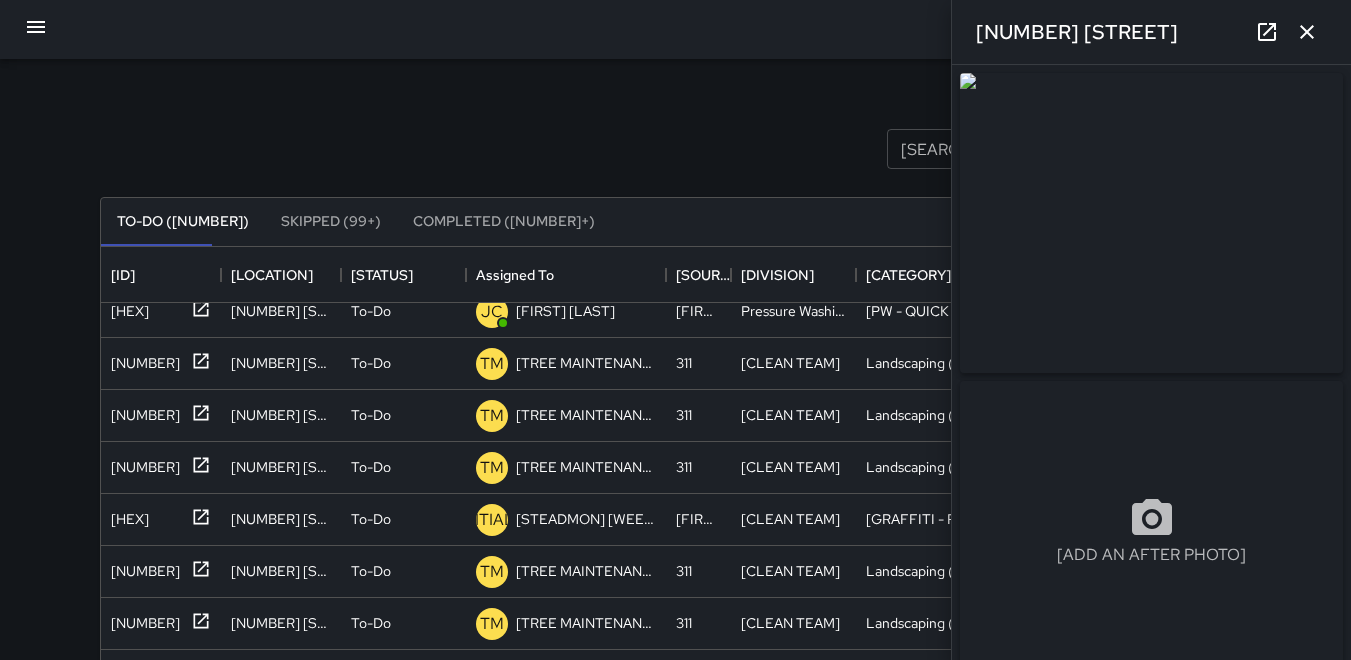 scroll, scrollTop: 796, scrollLeft: 0, axis: vertical 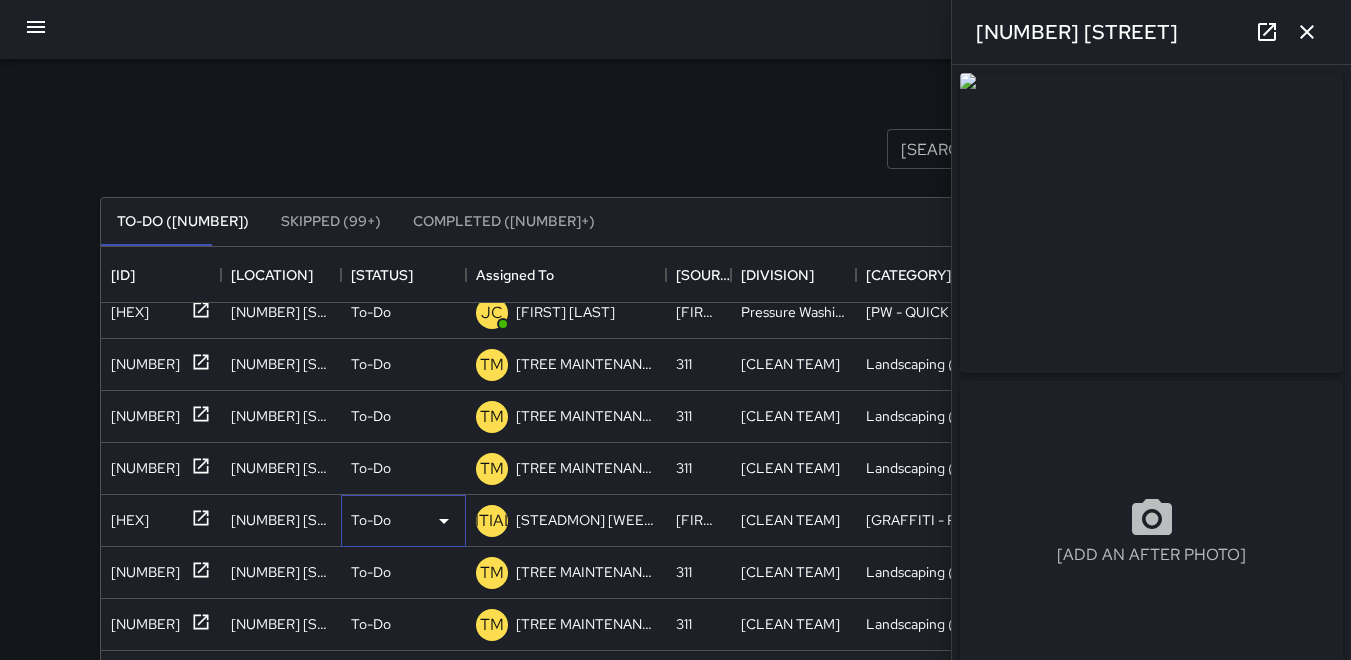 click at bounding box center [0, 0] 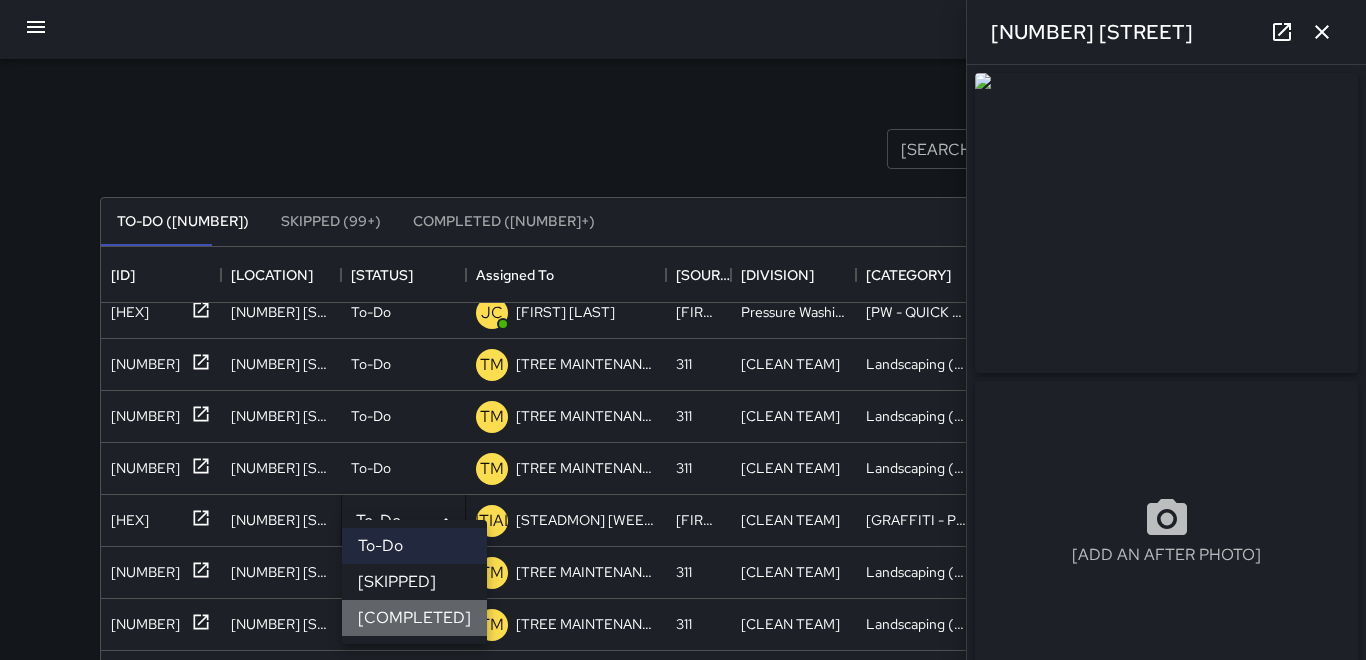 click on "Completed" at bounding box center (414, 618) 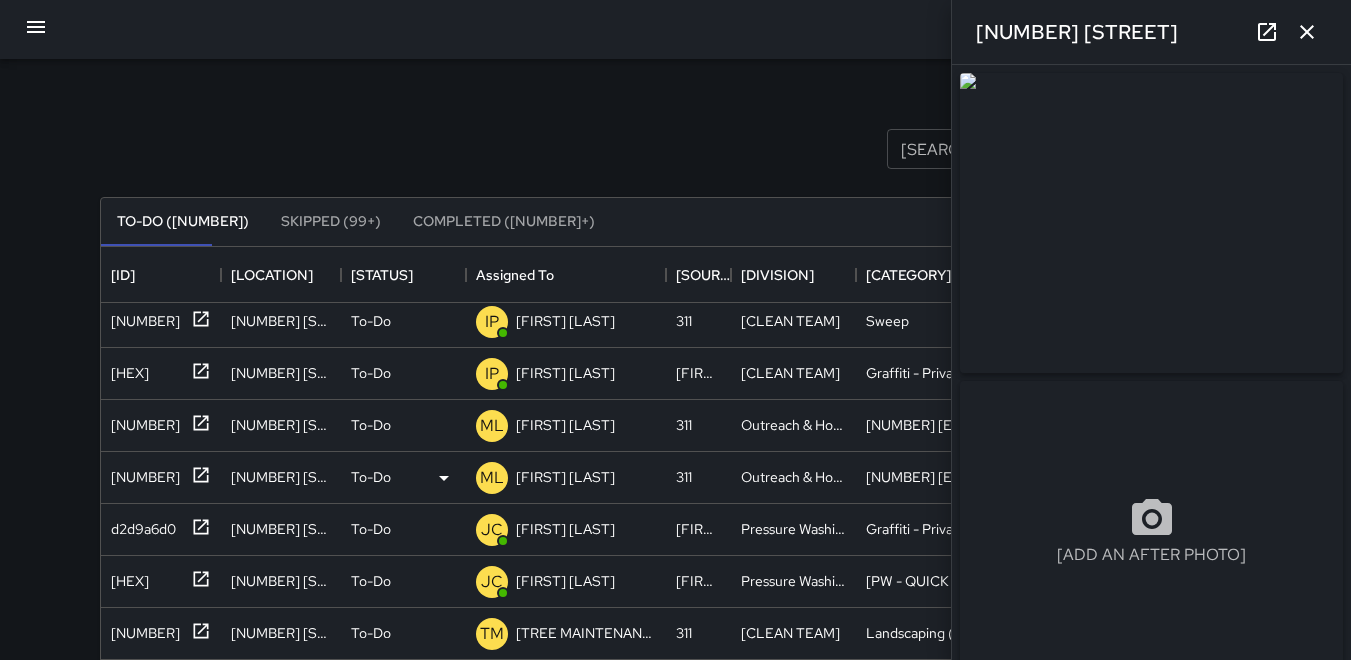 scroll, scrollTop: 496, scrollLeft: 0, axis: vertical 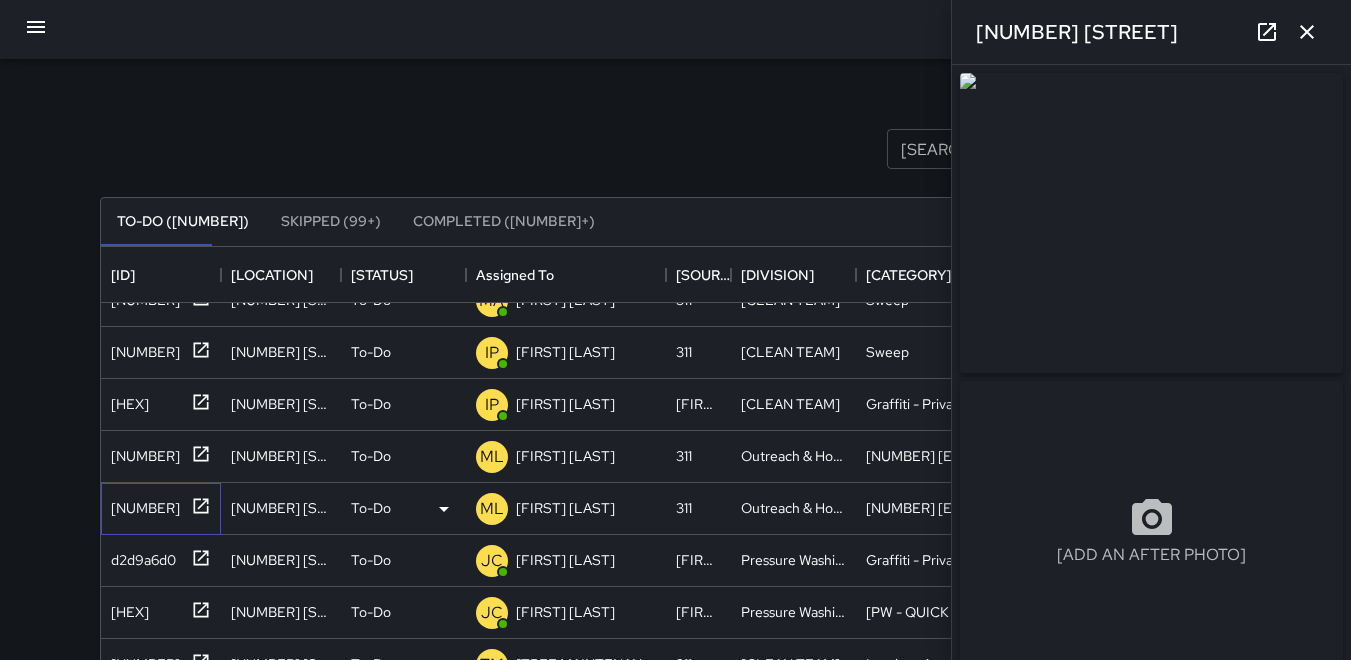 click on "10100219" at bounding box center [141, 192] 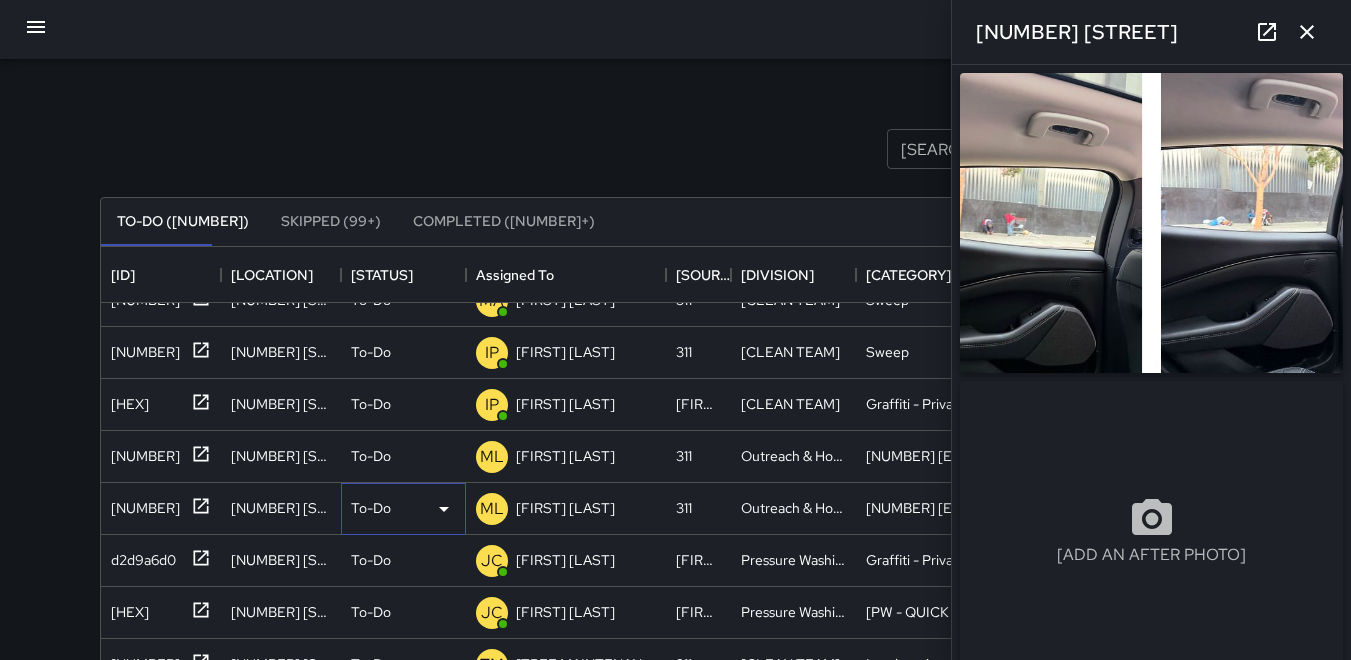 click at bounding box center (0, 0) 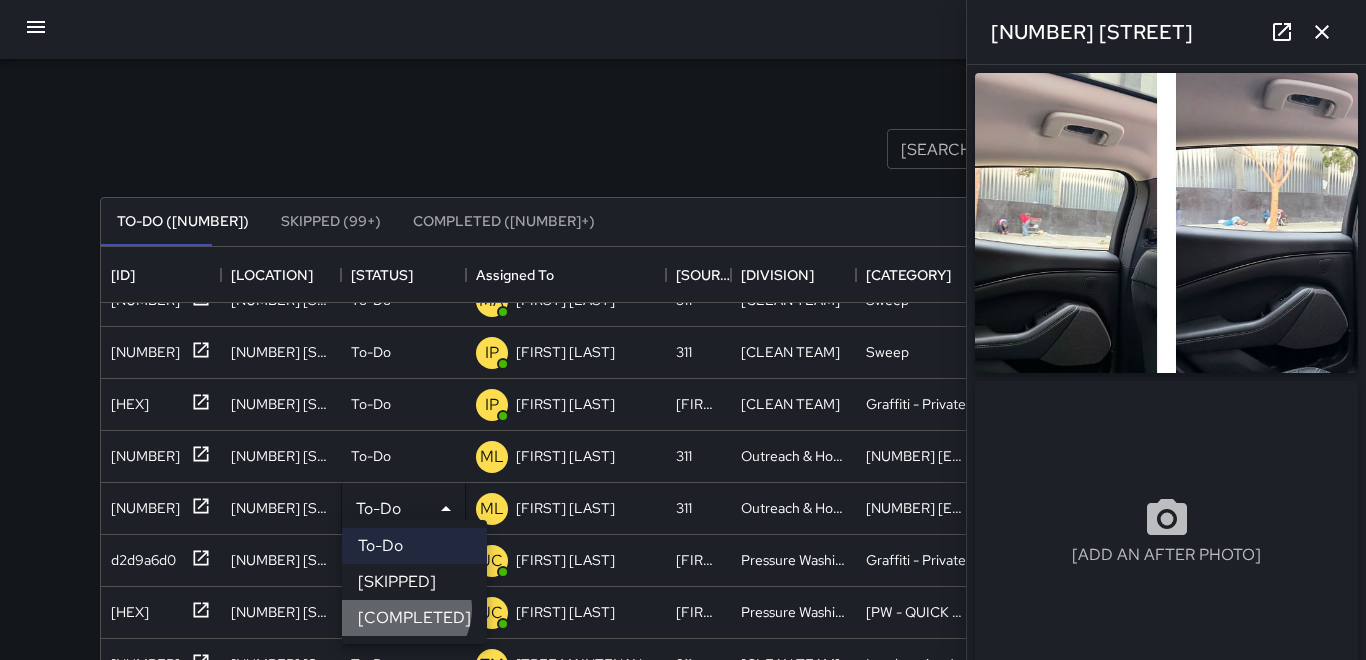 click on "Completed" at bounding box center (414, 618) 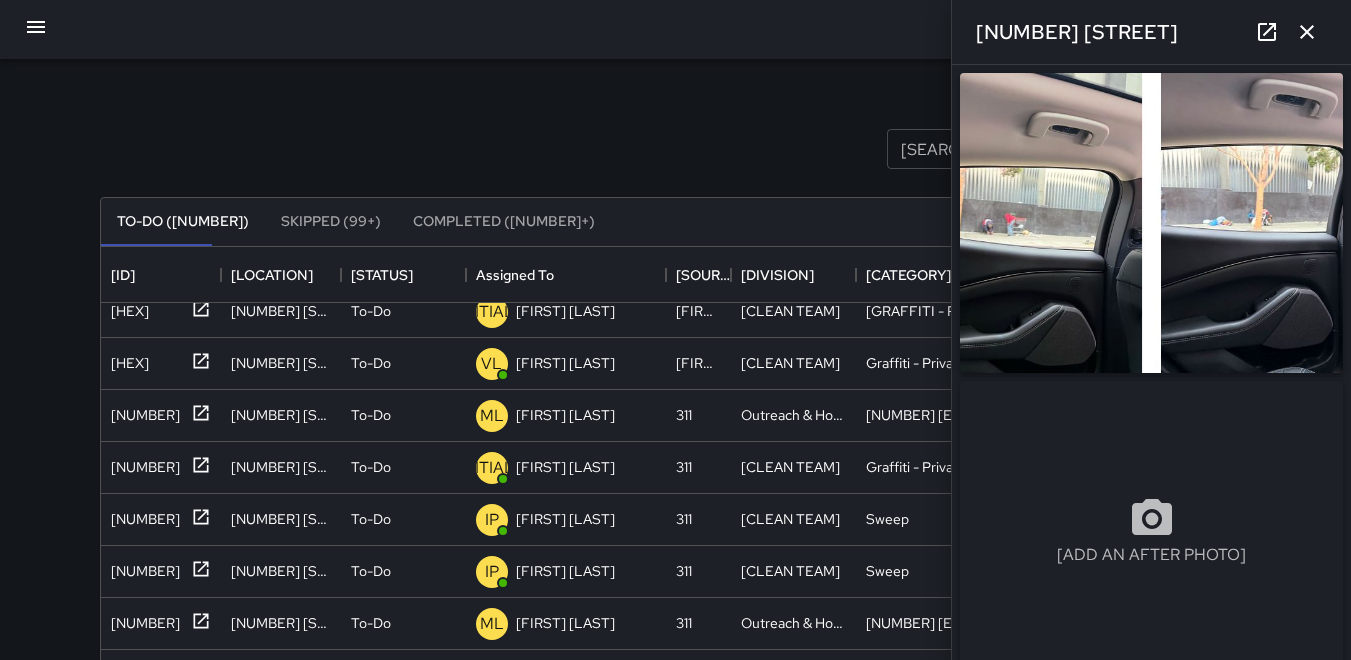 scroll, scrollTop: 0, scrollLeft: 0, axis: both 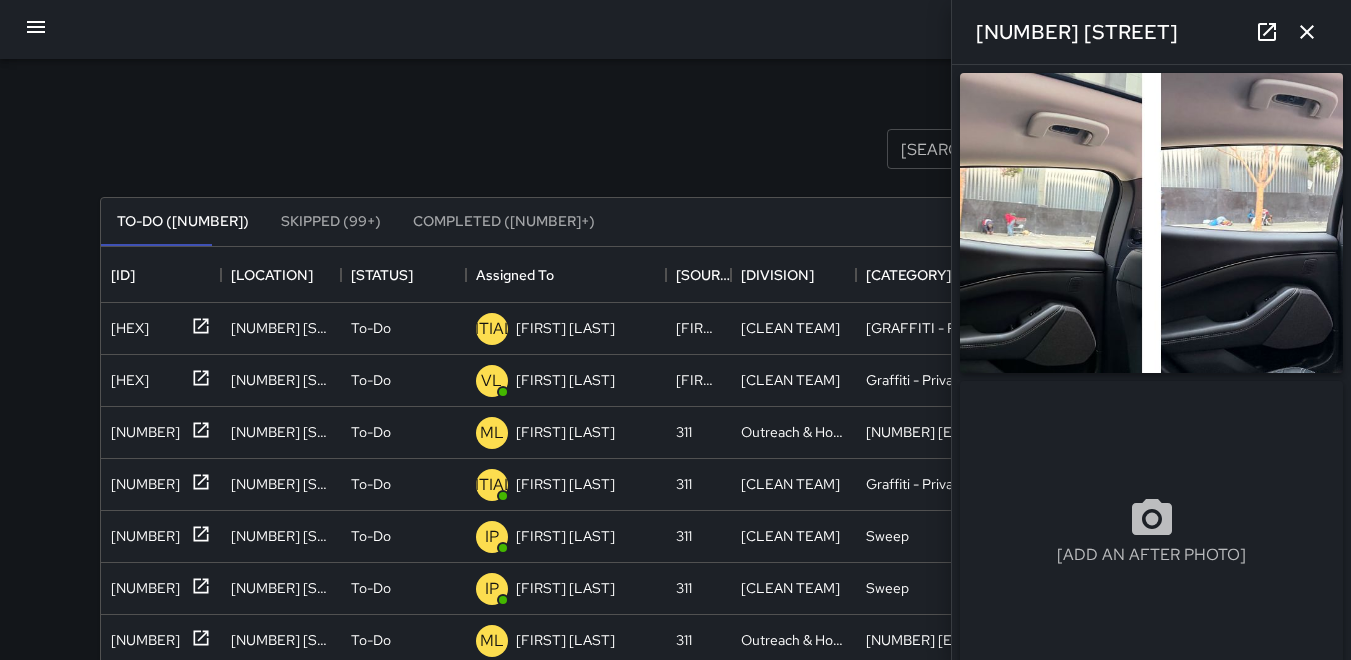 click at bounding box center [1307, 32] 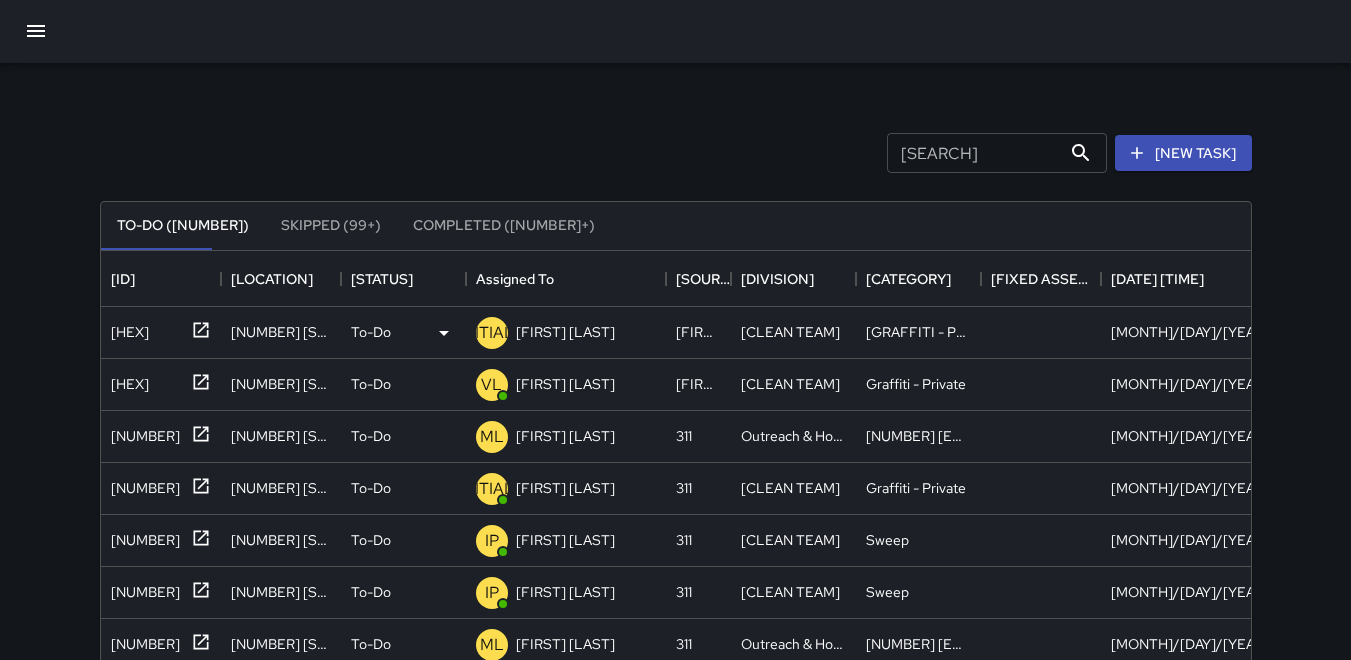 scroll, scrollTop: 0, scrollLeft: 0, axis: both 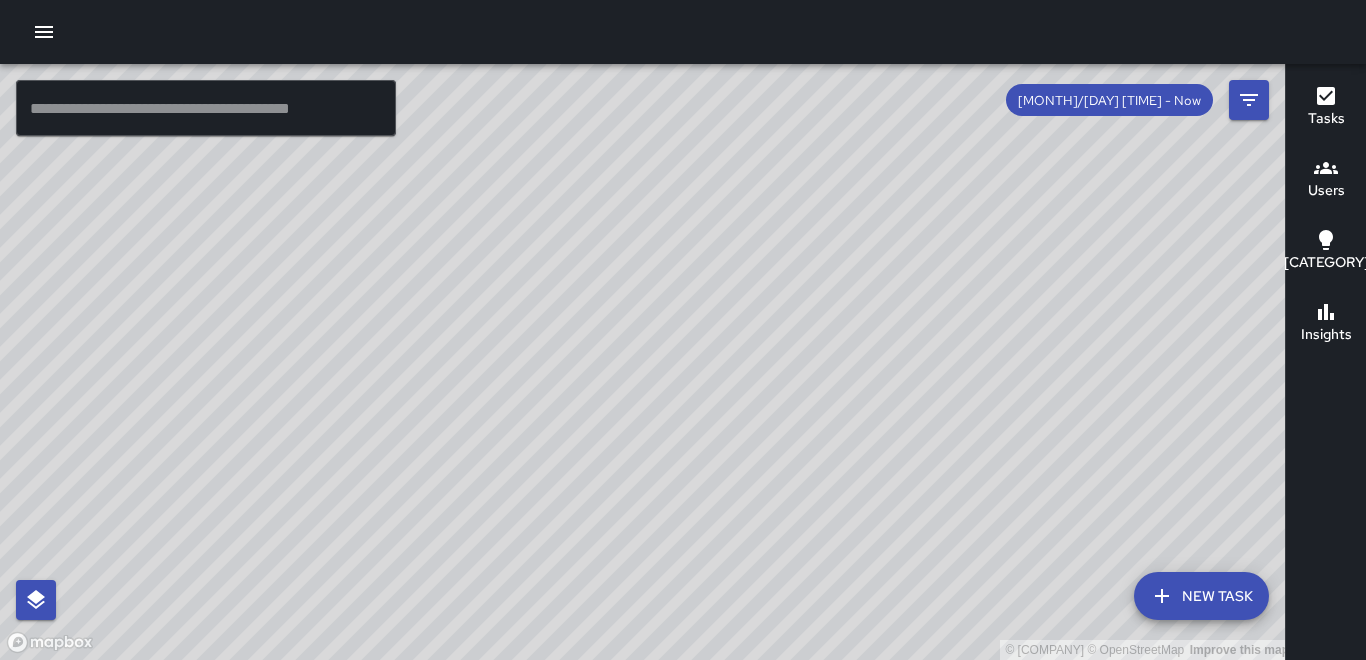 click at bounding box center [44, 32] 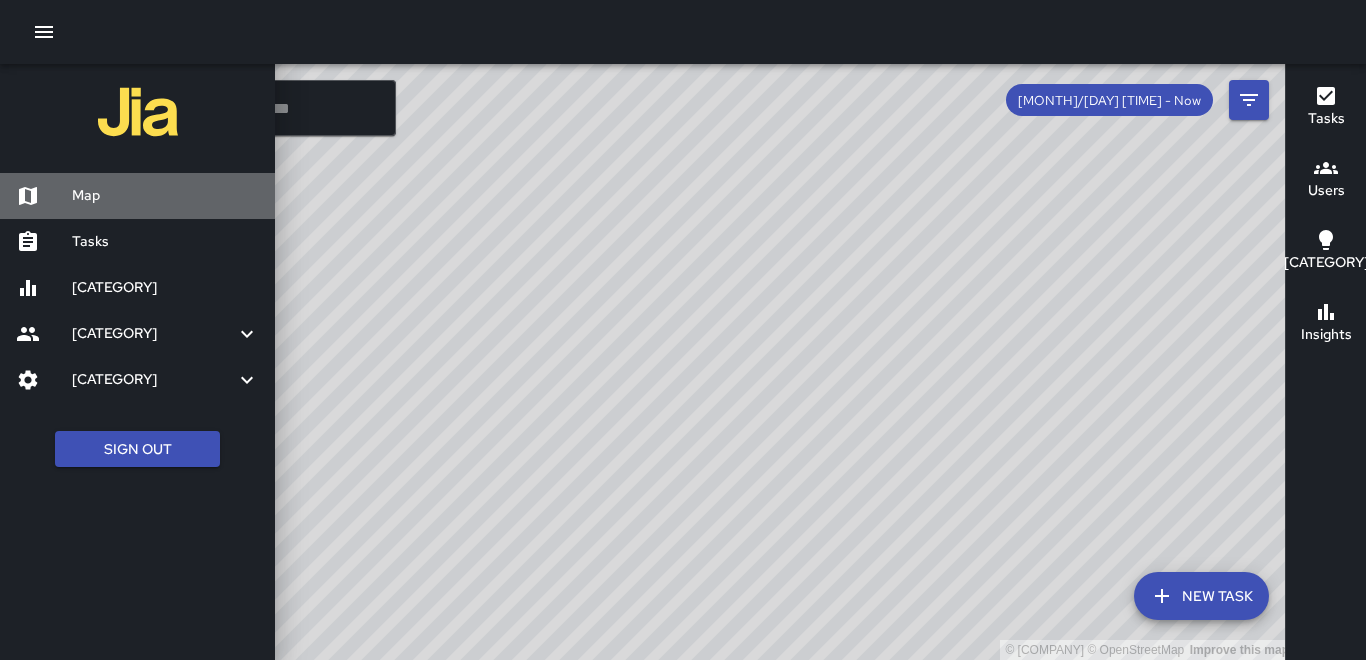click on "Map" at bounding box center (165, 196) 